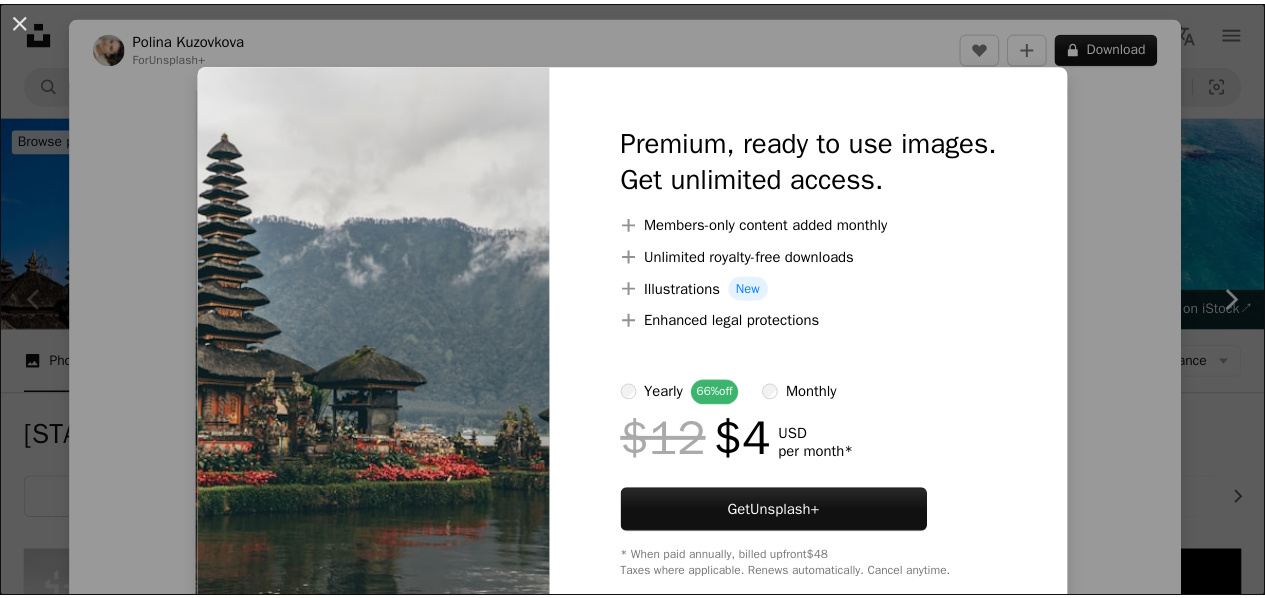 scroll, scrollTop: 352, scrollLeft: 0, axis: vertical 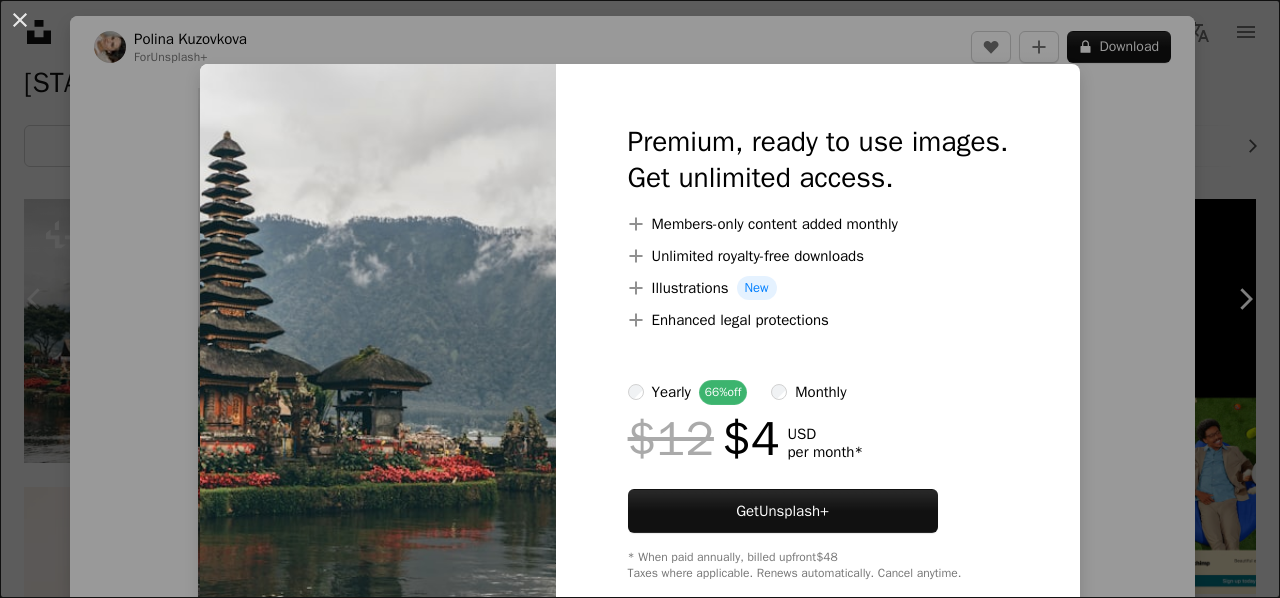 click on "An X shape Premium, ready to use images. Get unlimited access. A plus sign Members-only content added monthly A plus sign Unlimited royalty-free downloads A plus sign Illustrations  New A plus sign Enhanced legal protections yearly 66%  off monthly $12   $4 USD per month * Get  Unsplash+ * When paid annually, billed upfront  $48 Taxes where applicable. Renews automatically. Cancel anytime." at bounding box center [640, 299] 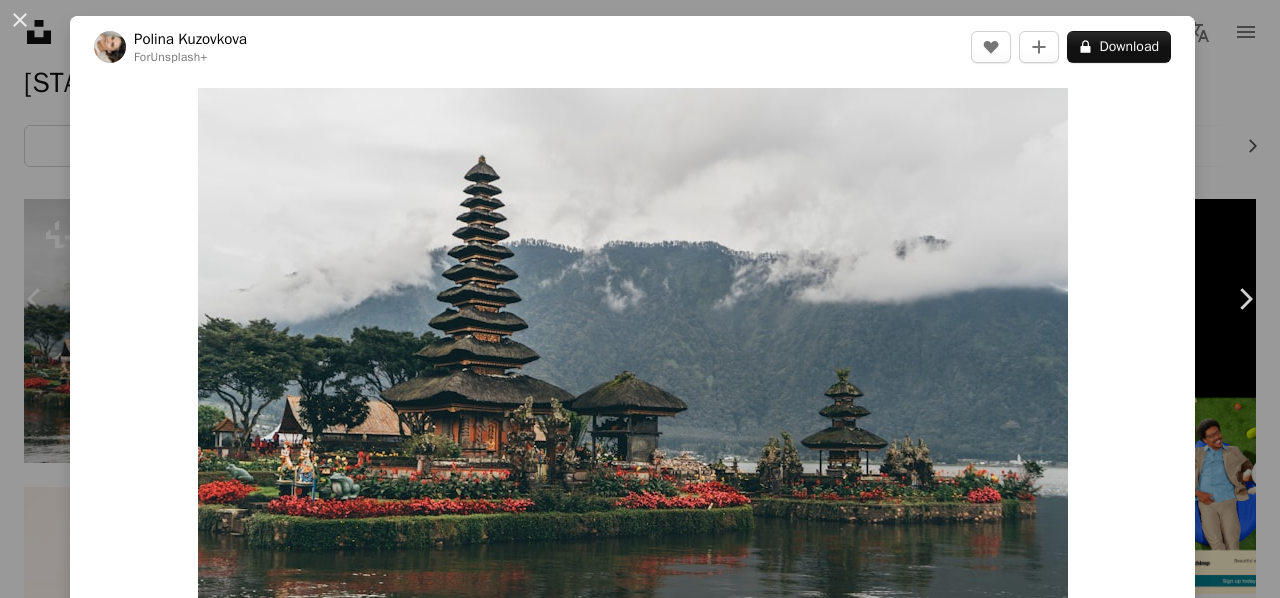 click on "An X shape Chevron left Chevron right Polina Kuzovkova For  Unsplash+ A heart A plus sign A lock Download Zoom in A forward-right arrow Share More Actions Balinese Hindu temple A map marker Bali, Indonesia Calendar outlined Published on  March 6, 2023 Safety Licensed under the  Unsplash+ License indonesia culture temple faith spirituality asia religion hindu temple religious heritage traditional hinduism bali temple bali indonesia ethnic bali culture cultural heritage balinese culture bali temples bali Public domain images From this series Chevron right Plus sign for Unsplash+ Plus sign for Unsplash+ Plus sign for Unsplash+ Plus sign for Unsplash+ Plus sign for Unsplash+ Plus sign for Unsplash+ Plus sign for Unsplash+ Plus sign for Unsplash+ Plus sign for Unsplash+ Plus sign for Unsplash+ Plus sign for Unsplash+ Plus sign for Unsplash+ Related images Plus sign for Unsplash+ A heart A plus sign Getty Images For  Unsplash+ A lock Download Plus sign for Unsplash+ A heart A plus sign Polina Kuzovkova For  Unsplash+ A lock Download Plus sign for Unsplash+ For" at bounding box center (640, 299) 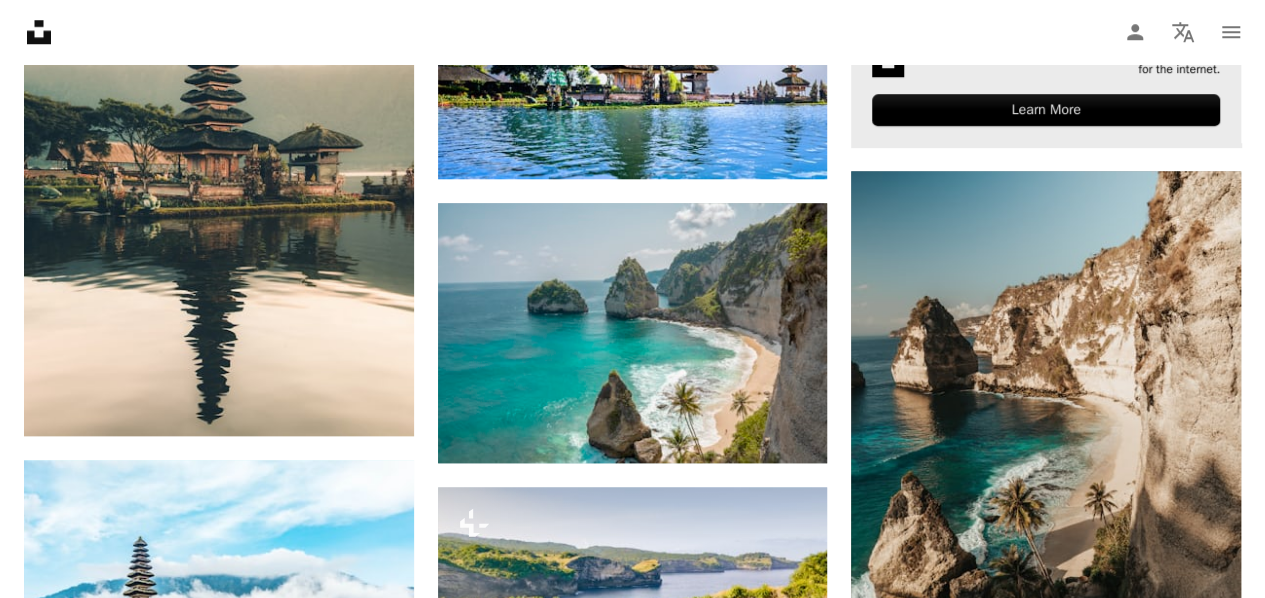 scroll, scrollTop: 918, scrollLeft: 0, axis: vertical 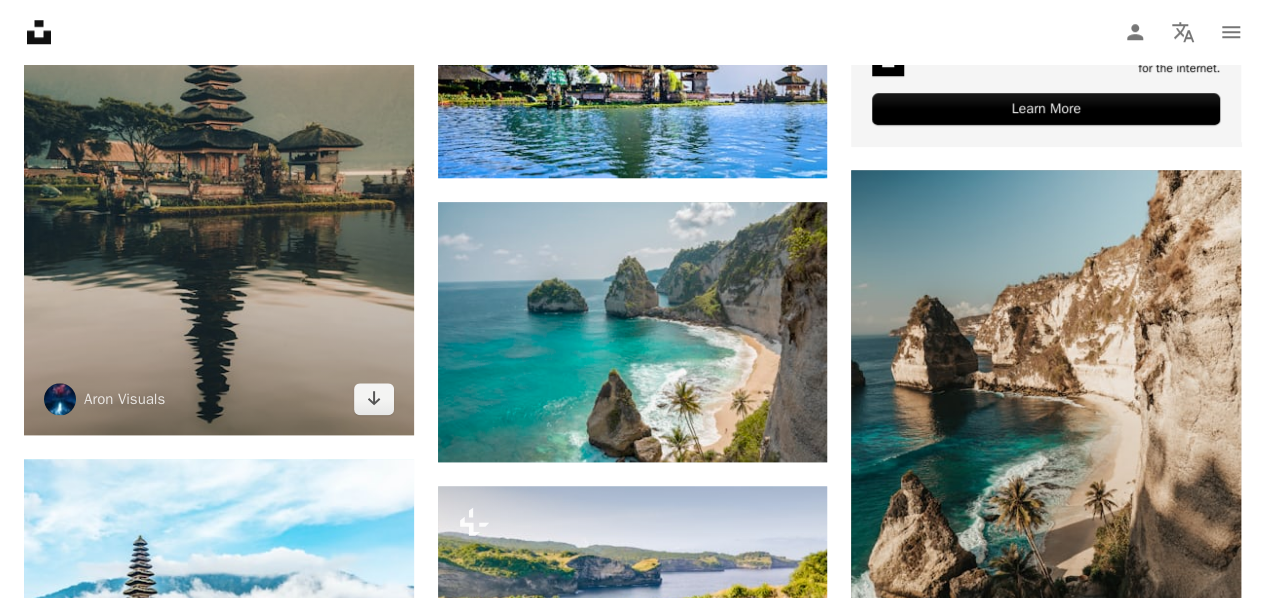 click at bounding box center [219, 175] 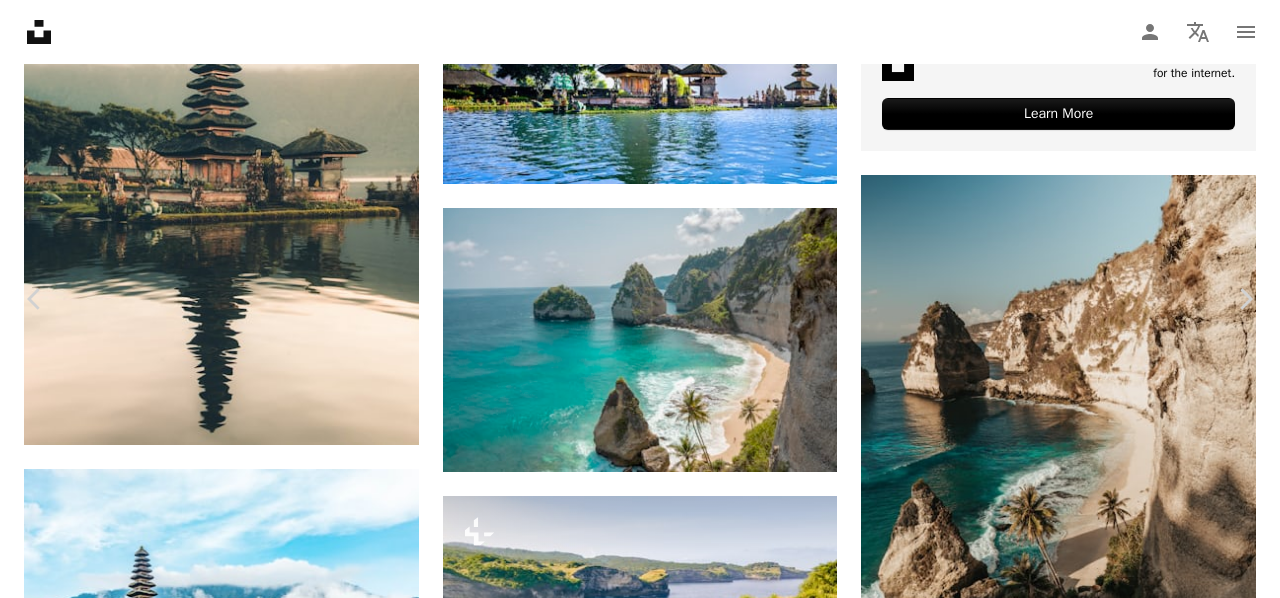 click on "Download free" at bounding box center [1081, 4197] 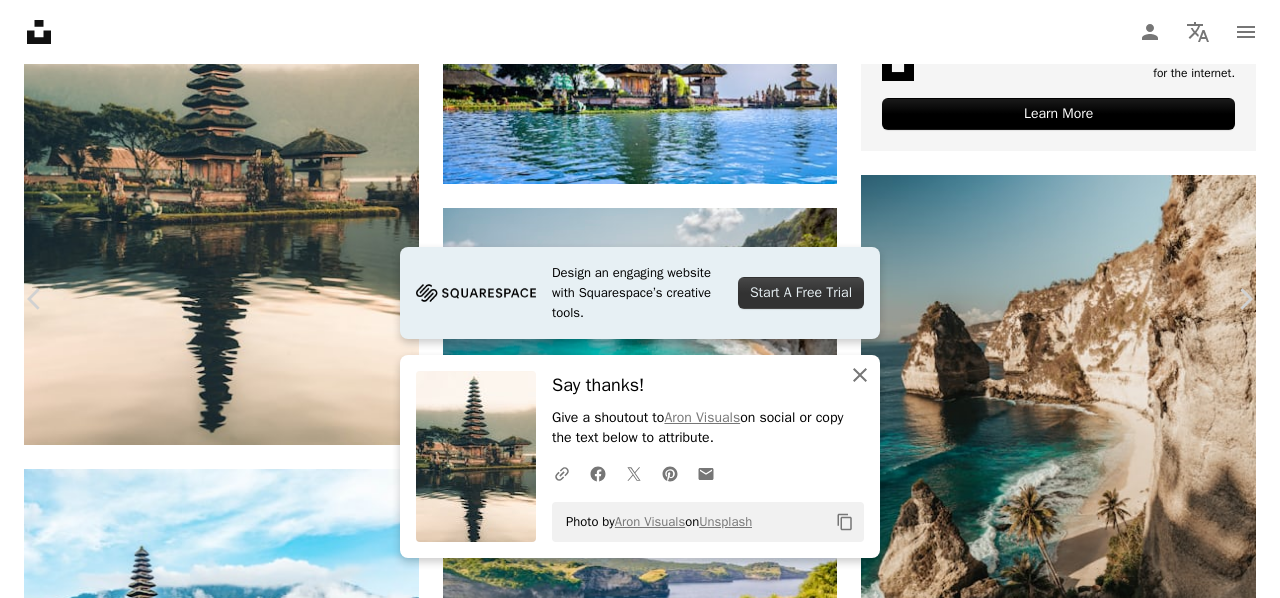 click 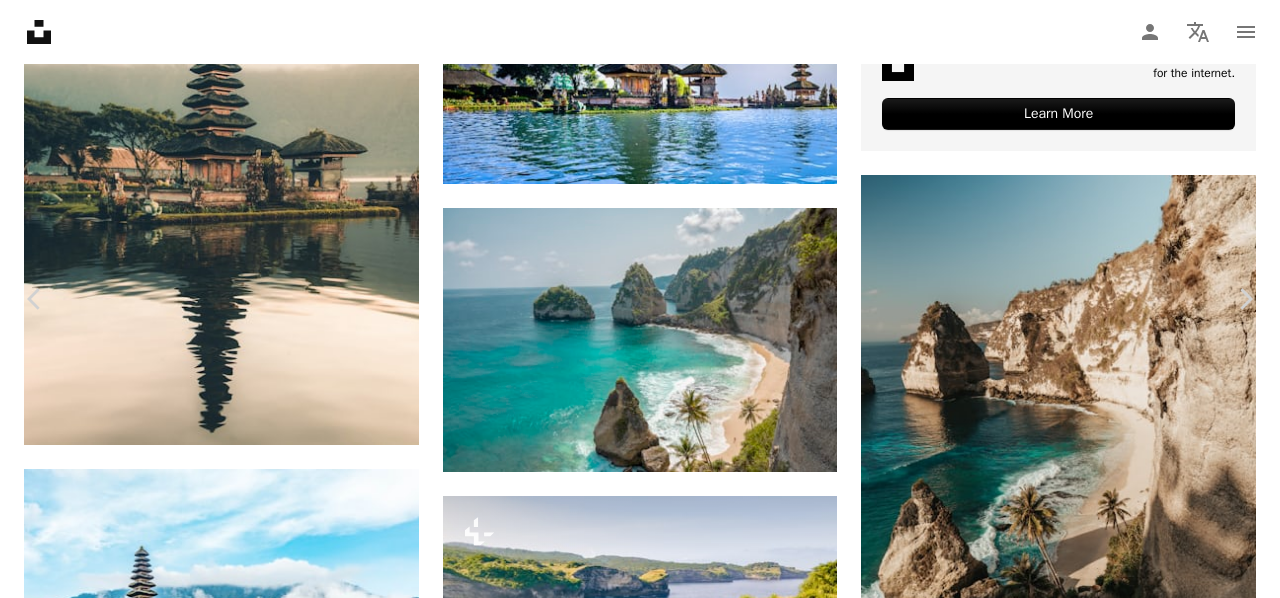 click on "An X shape Chevron left Chevron right [FIRST] [LAST] [FIRST] [LAST] A heart A plus sign Download free Chevron down Zoom in Views 15,575,615 Downloads 107,825 Featured in Photos ,  Travel A forward-right arrow Share Info icon Info More Actions There are some places you have to see for yourself, and Bali is definitely one of them! A map marker Bali, Indonesia Calendar outlined Published on  September 27, 2018 Camera NIKON CORPORATION, NIKON D7100 Safety Free to use under the  Unsplash License experimental travel building architecture grey bali worship indonesia temple shrine pagoda Free stock photos Browse premium related images on iStock  |  Save 20% with code UNSPLASH20 View more on iStock  ↗ Related images A heart A plus sign [FIRST] [LAST] Arrow pointing down Plus sign for Unsplash+ A heart A plus sign [FIRST] [LAST] For  Unsplash+ A lock Download A heart A plus sign [FIRST] [LAST] Available for hire A checkmark inside of a circle Arrow pointing down Plus sign for Unsplash+ A heart A plus sign For  For" at bounding box center [640, 4449] 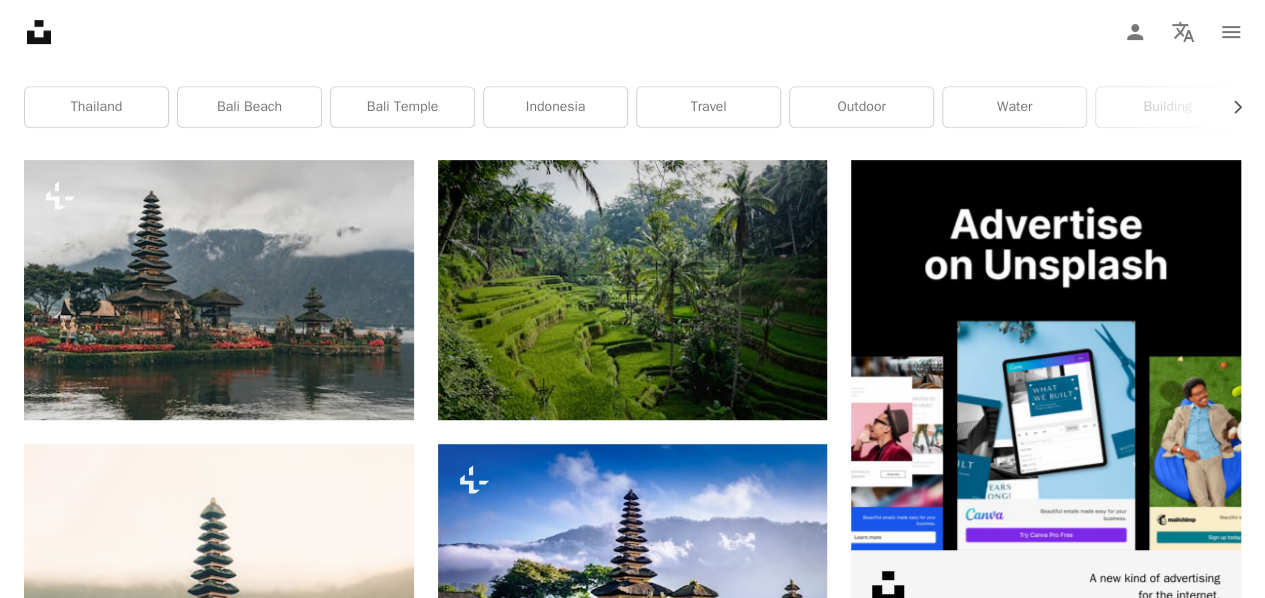 scroll, scrollTop: 412, scrollLeft: 0, axis: vertical 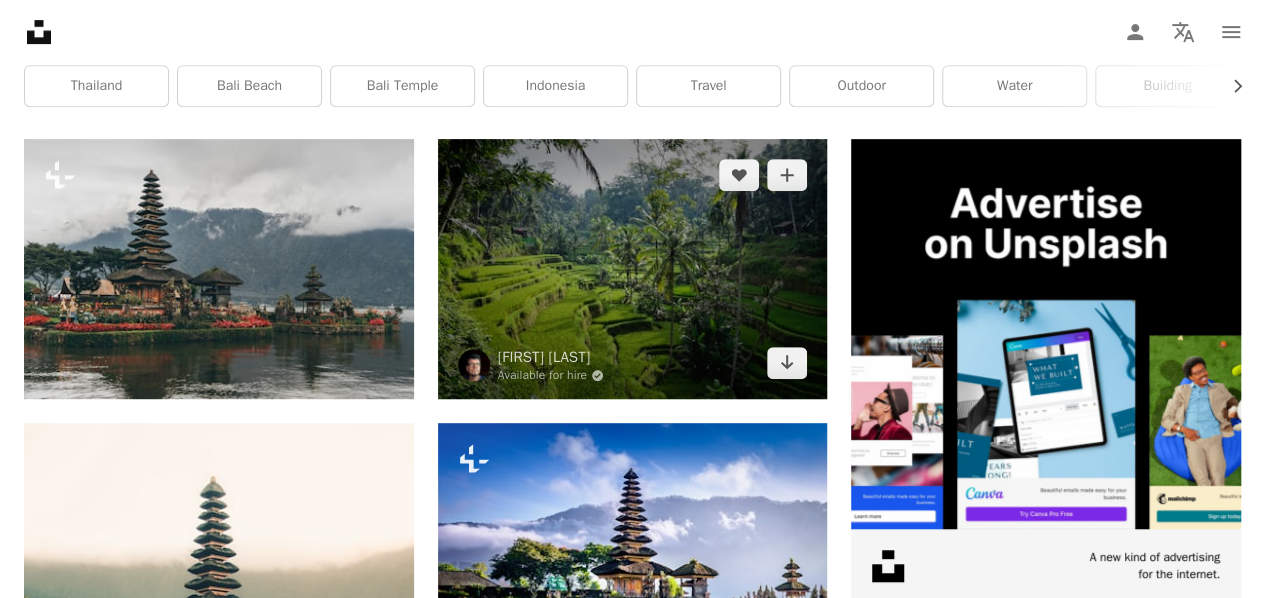 click at bounding box center (633, 269) 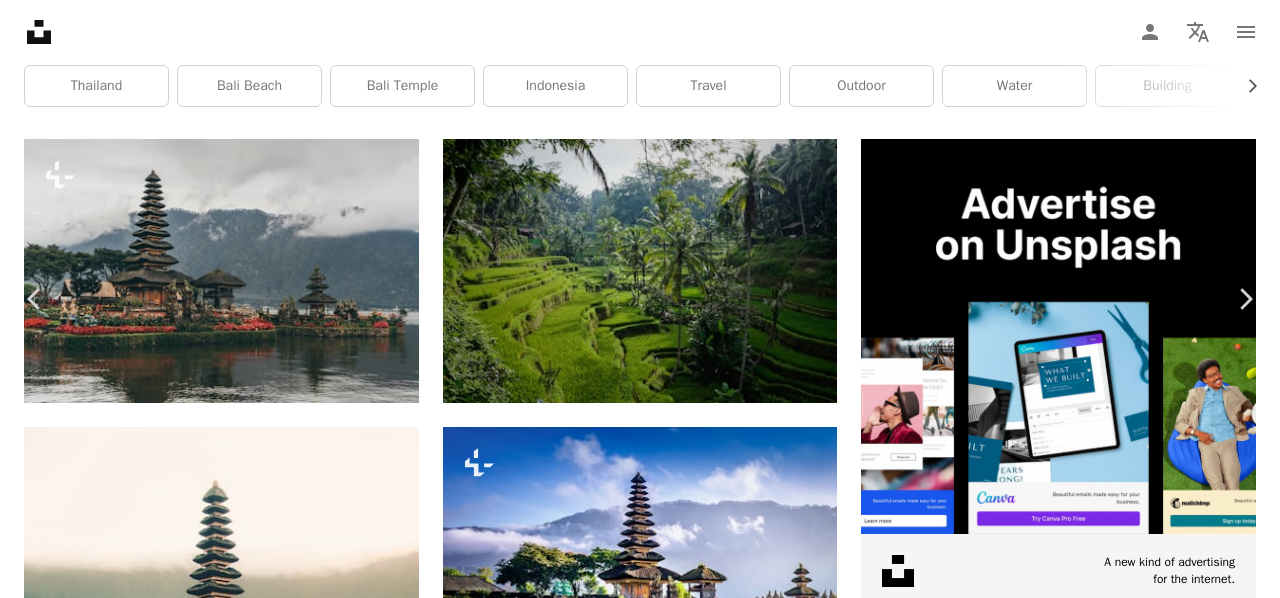 click on "Download free" at bounding box center [1081, 4703] 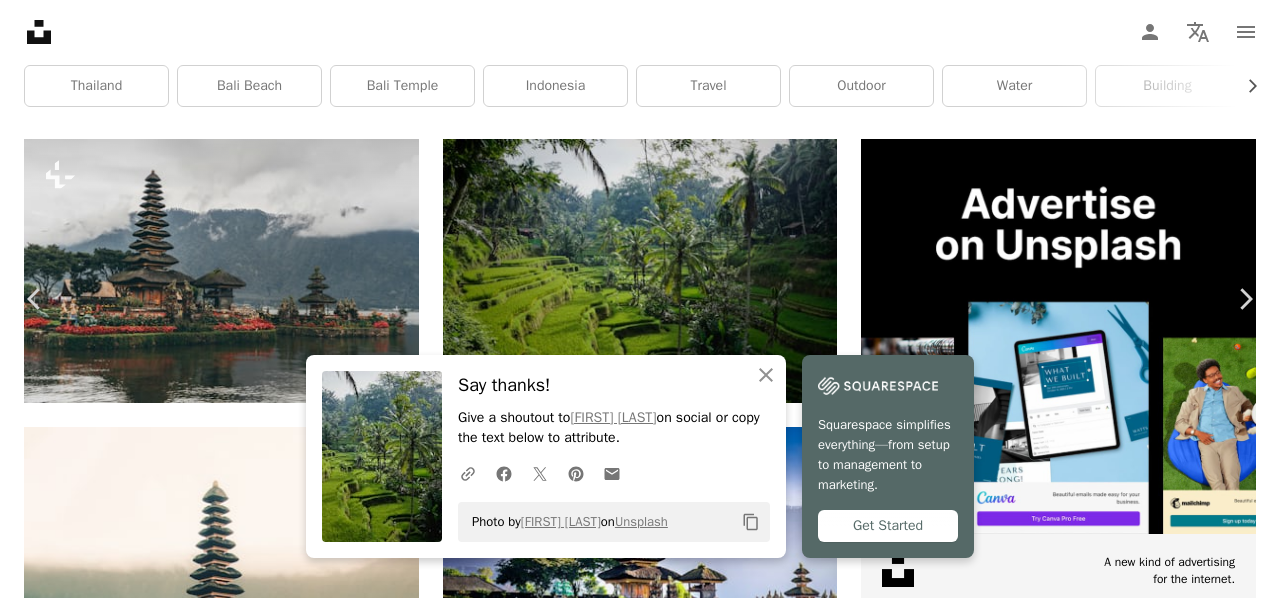 click on "An X shape Chevron left Chevron right An X shape Close Say thanks! Give a shoutout to  [FIRST] [LAST]  on social or copy the text below to attribute. A URL sharing icon (chains) Facebook icon X (formerly Twitter) icon Pinterest icon An envelope Photo by  [FIRST] [LAST]  on  Unsplash
Copy content Squarespace simplifies everything—from setup to management to marketing. Get Started [FIRST] [LAST] Available for hire A checkmark inside of a circle A heart A plus sign Download free Chevron down Zoom in Views 5,108,416 Downloads 87,492 A forward-right arrow Share Info icon Info More Actions Morning view on the lovely Tegelalang rice terraces north of Ubud, Tegelalang, Bali A map marker Tegallalang, Gianyar, Bali, Indonesien Calendar outlined Published on  April 16, 2019 Camera SONY, DSC-RX1R Safety Free to use under the  Unsplash License bali indonesia hike ubud wanderlust rice terraces forest land travel building green plant grass field jungle rainforest outdoors countryside grassland paddy field Free images" at bounding box center (640, 4955) 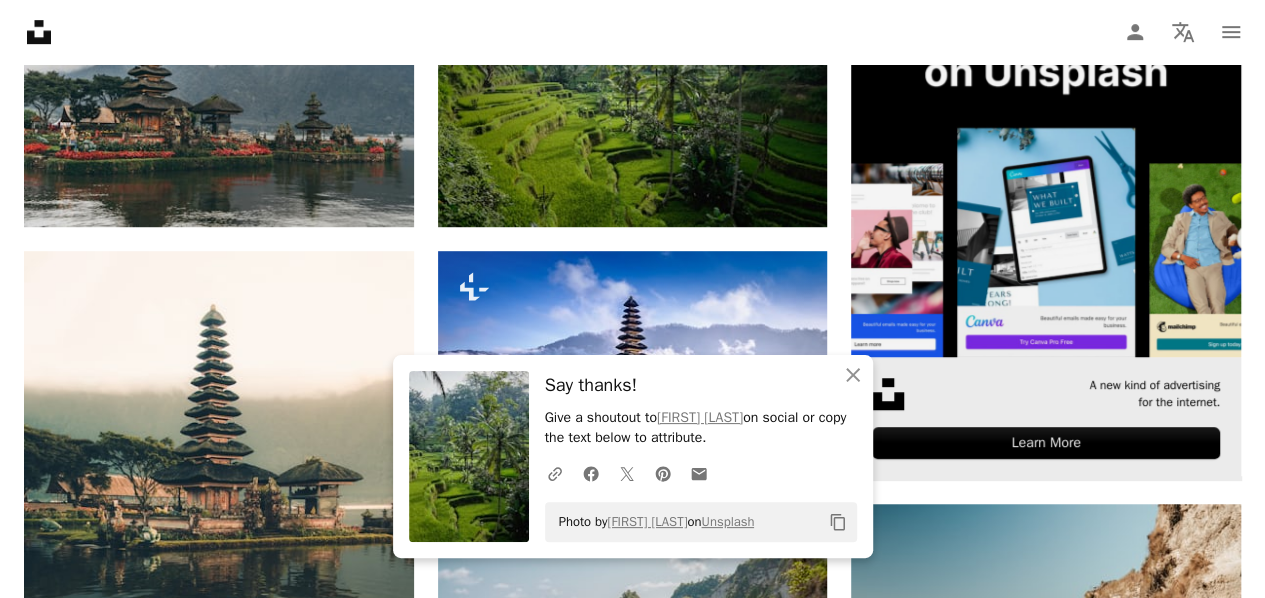 scroll, scrollTop: 594, scrollLeft: 0, axis: vertical 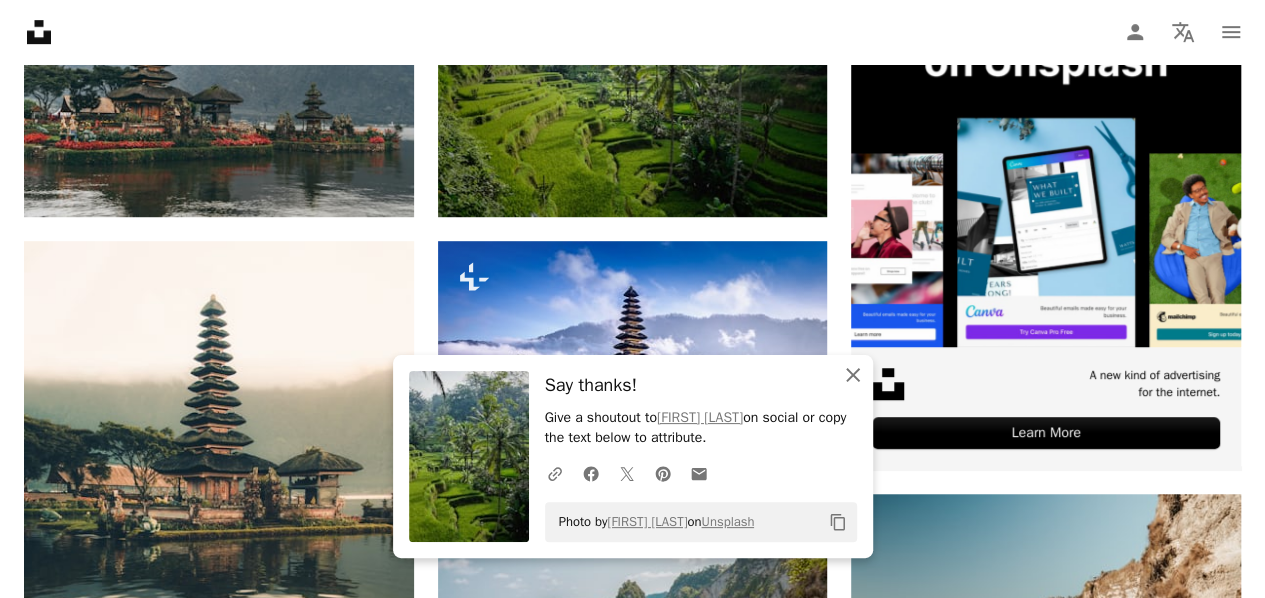 click 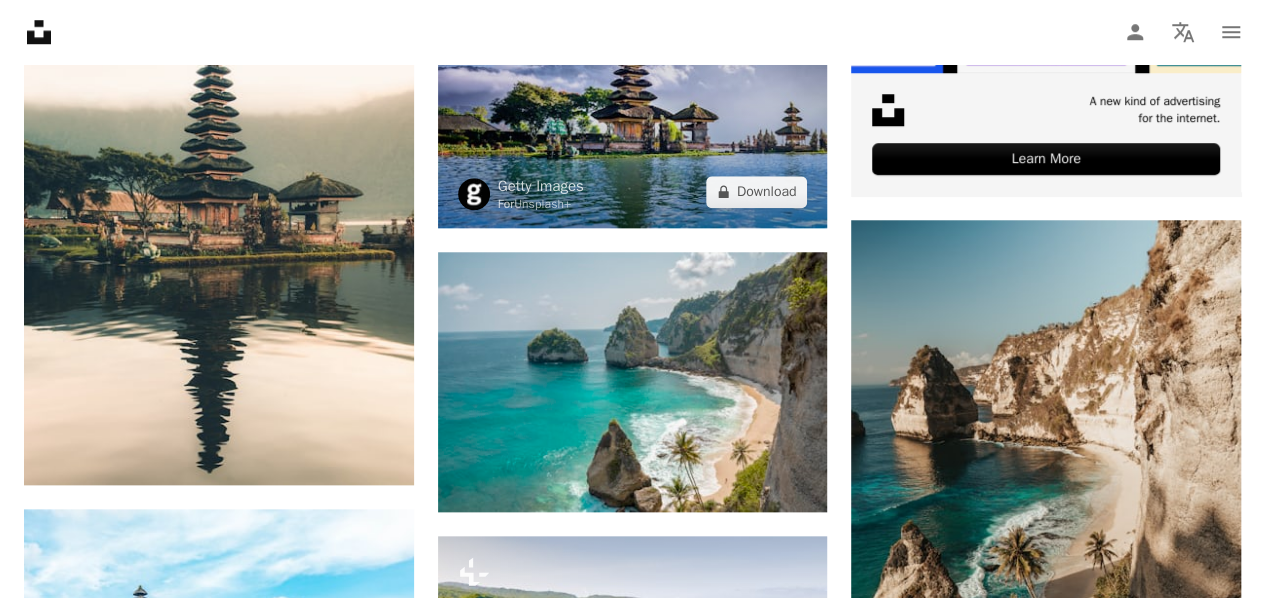 scroll, scrollTop: 869, scrollLeft: 0, axis: vertical 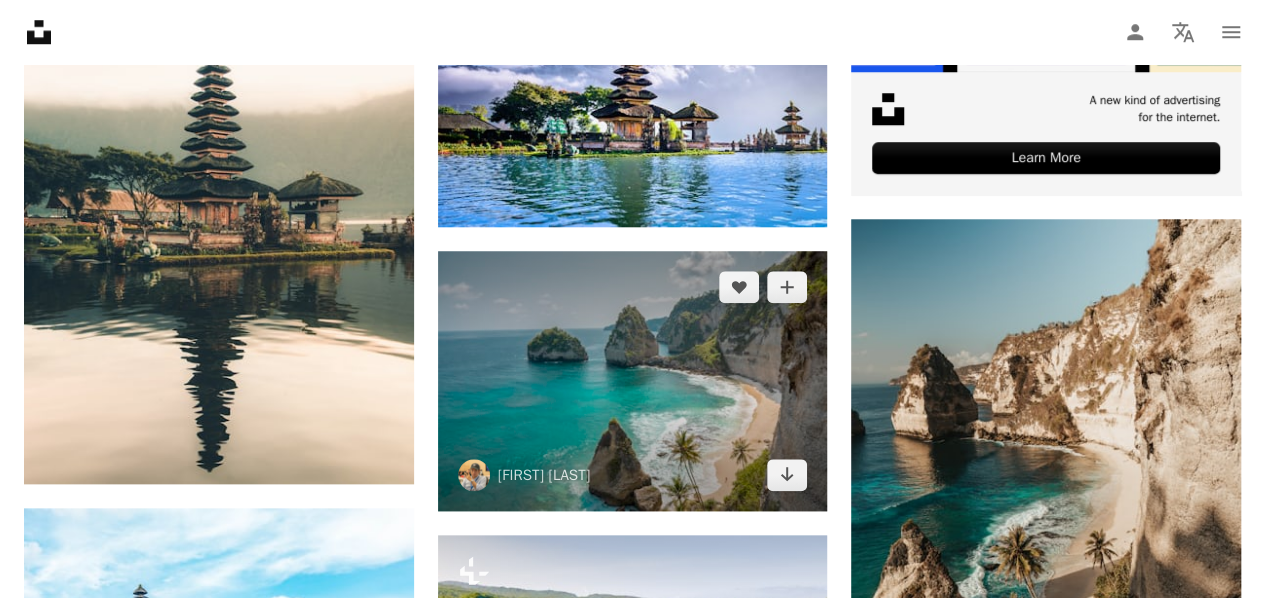 click at bounding box center (633, 381) 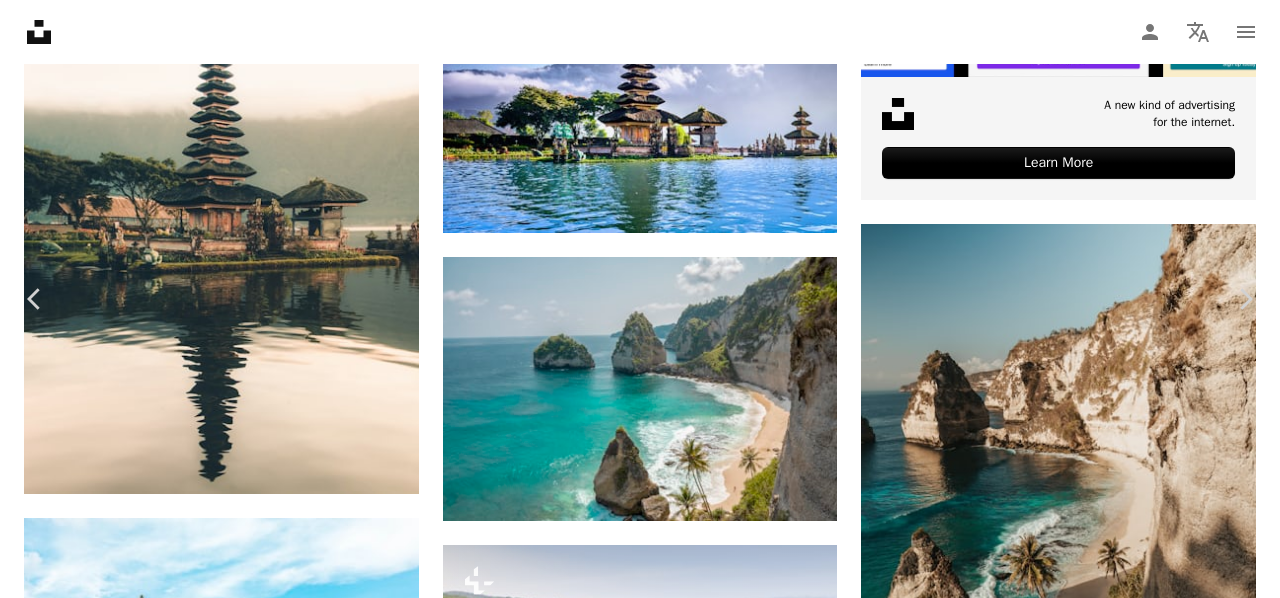 click on "Download free" at bounding box center (1081, 4246) 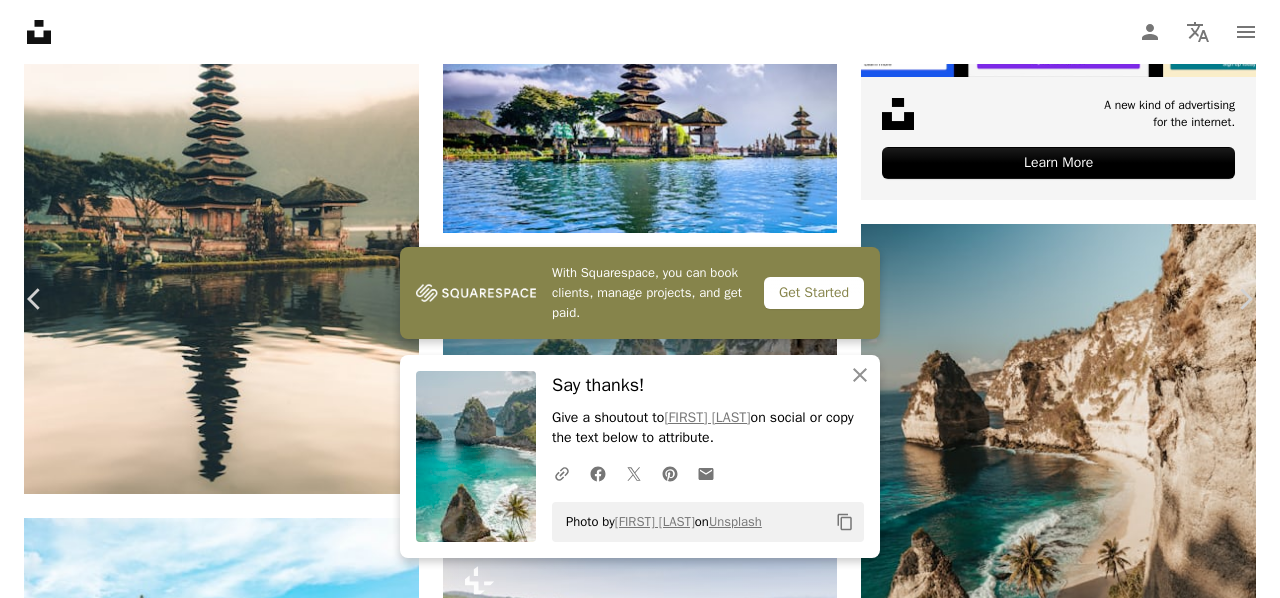 click on "An X shape Chevron left Chevron right With Squarespace, you can book clients, manage projects, and get paid. Get Started An X shape Close Say thanks! Give a shoutout to  [FIRST] [LAST]  on social or copy the text below to attribute. A URL sharing icon (chains) Facebook icon X (formerly Twitter) icon Pinterest icon An envelope Photo by  [FIRST] [LAST]  on  Unsplash
Copy content [FIRST] [LAST] [FIRST] [LAST] A heart A plus sign Download free Chevron down Zoom in Views 5,103,392 Downloads 67,299 A forward-right arrow Share Info icon Info More Actions beach and cliffs in Nusa Penida A map marker Nusa Penida, Klungkung Regency, Bali, Indonesia Calendar outlined Published on  December 30, 2019 Camera SONY, ILCE-6000 Safety Free to use under the  Unsplash License beach land sea blue bali indonesia rock outdoors coast nusa penida shoreline bay promontory Backgrounds Browse premium related images on iStock  |  Save 20% with code UNSPLASH20 View more on iStock  ↗ Related images A heart A plus sign A heart" at bounding box center (640, 4498) 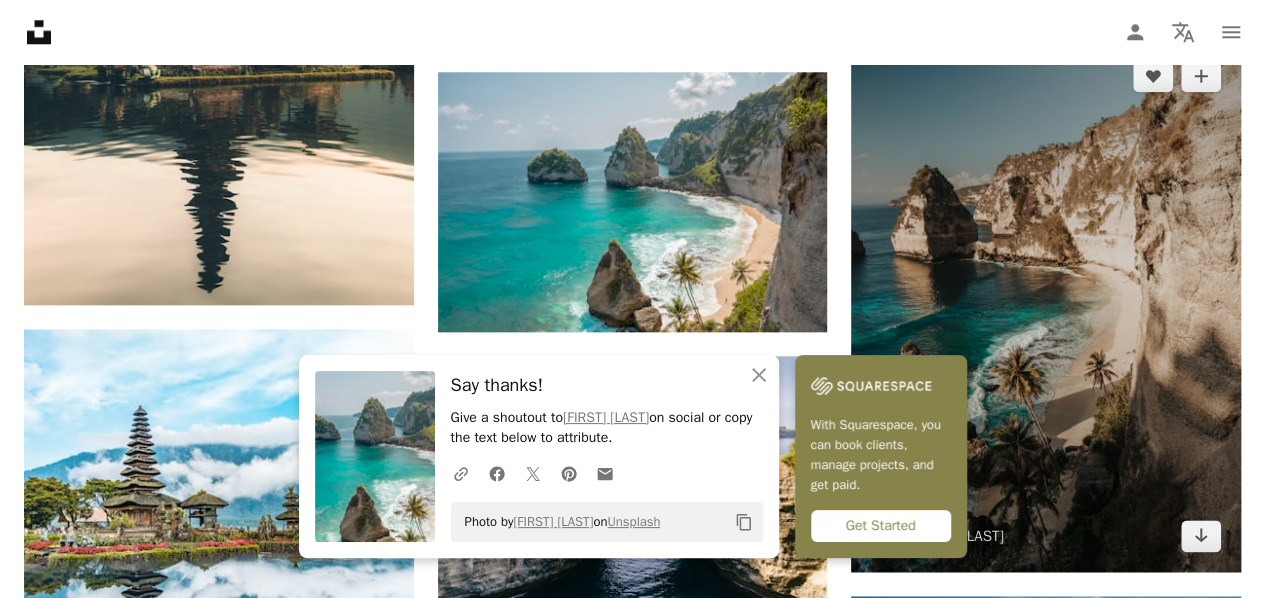 scroll, scrollTop: 1050, scrollLeft: 0, axis: vertical 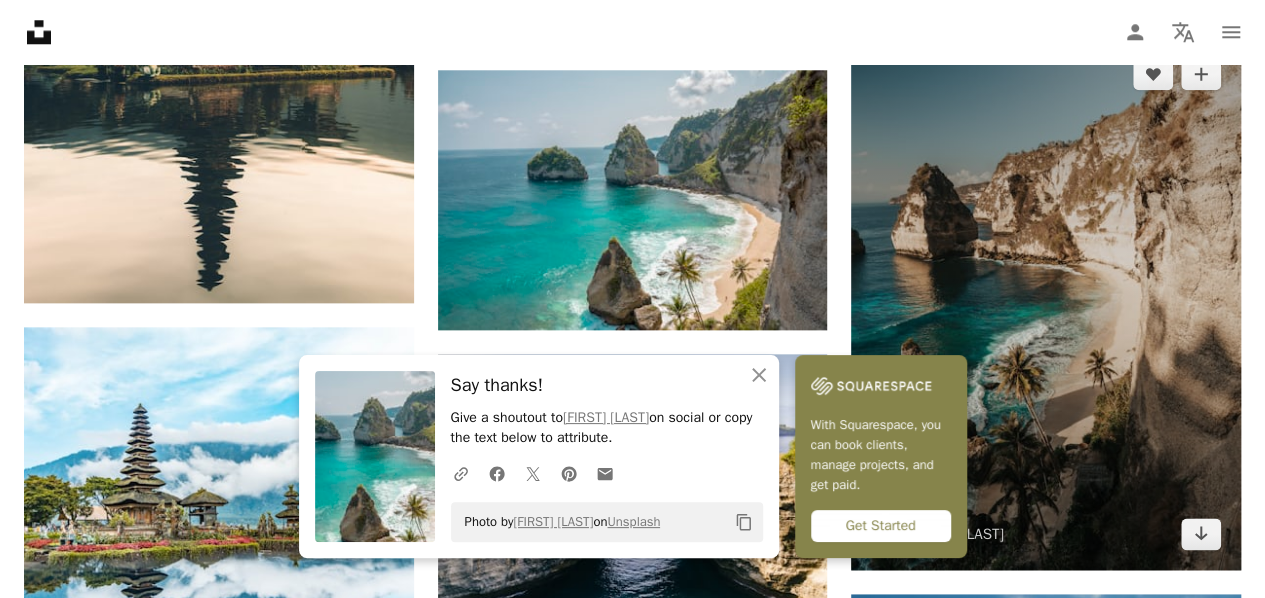 click at bounding box center [1046, 304] 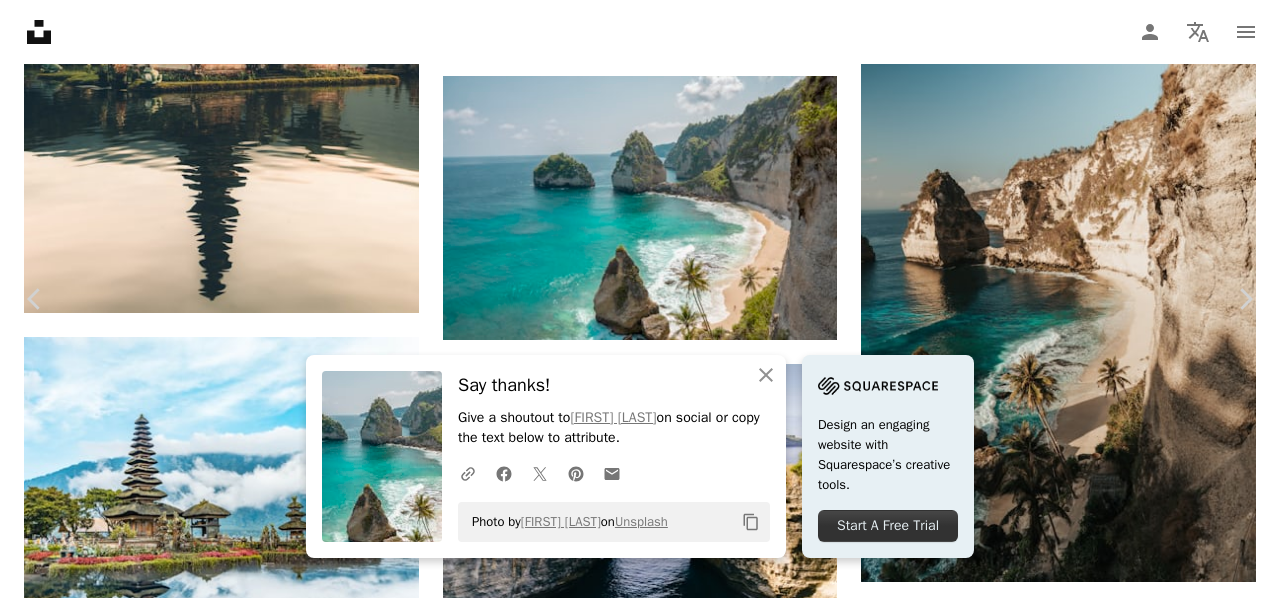 click on "Download free" at bounding box center [1081, 4065] 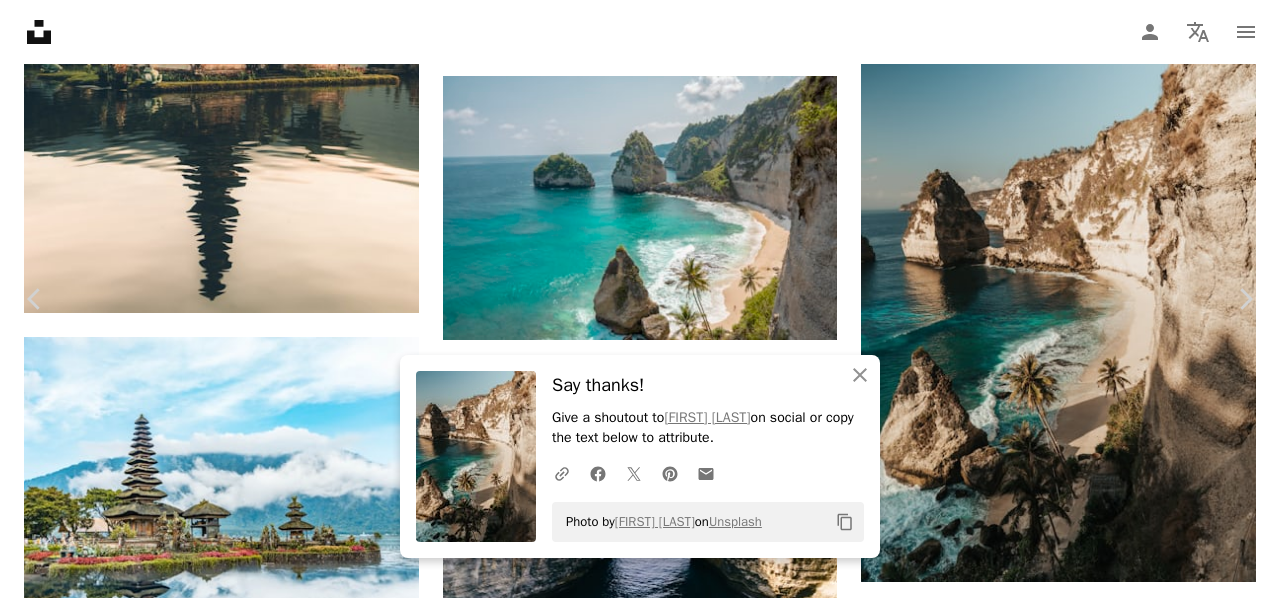 click on "An X shape Chevron left Chevron right An X shape Close Say thanks! Give a shoutout to  [FIRST] [LAST]  on social or copy the text below to attribute. A URL sharing icon (chains) Facebook icon X (formerly Twitter) icon Pinterest icon An envelope Photo by  [FIRST] [LAST]  on  Unsplash
Copy content [FIRST] [LAST] thesologirlstravelguide A heart A plus sign Download free Chevron down Zoom in Views 6,376,338 Downloads 88,708 A forward-right arrow Share Info icon Info More Actions Diamond Beach, Nusa Penida is one of the most gorgeous white sand beaches in Bali, Indonesia. A map marker Nusa Penida, Klungkung Regency, Bali, Indonesia Calendar outlined Published on  [MONTH] [DAY], [YEAR] Camera SONY, ILCE-7M3 Safety Free to use under the  Unsplash License beach travel bali indonesia tropical palm trees cliffs land sea outdoors cave coast cliff nusa penida shoreline cove promontory Creative Commons images Browse premium related images on iStock  |  Save 20% with code UNSPLASH20 View more on iStock  ↗ Related images A heart" at bounding box center [640, 4317] 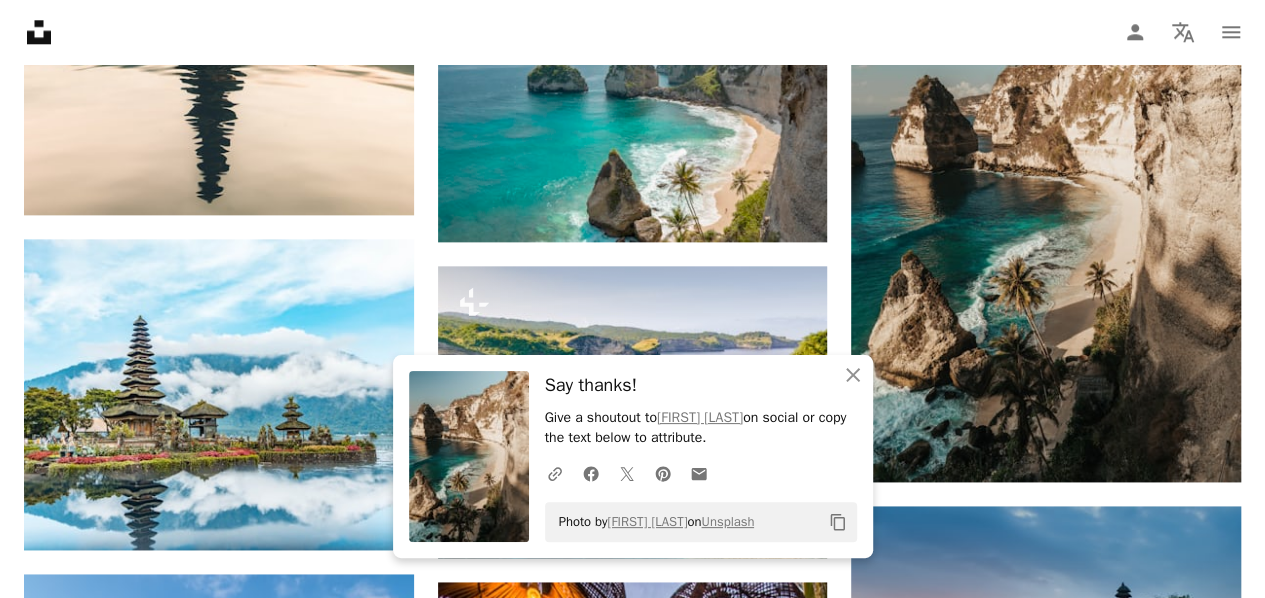 scroll, scrollTop: 1140, scrollLeft: 0, axis: vertical 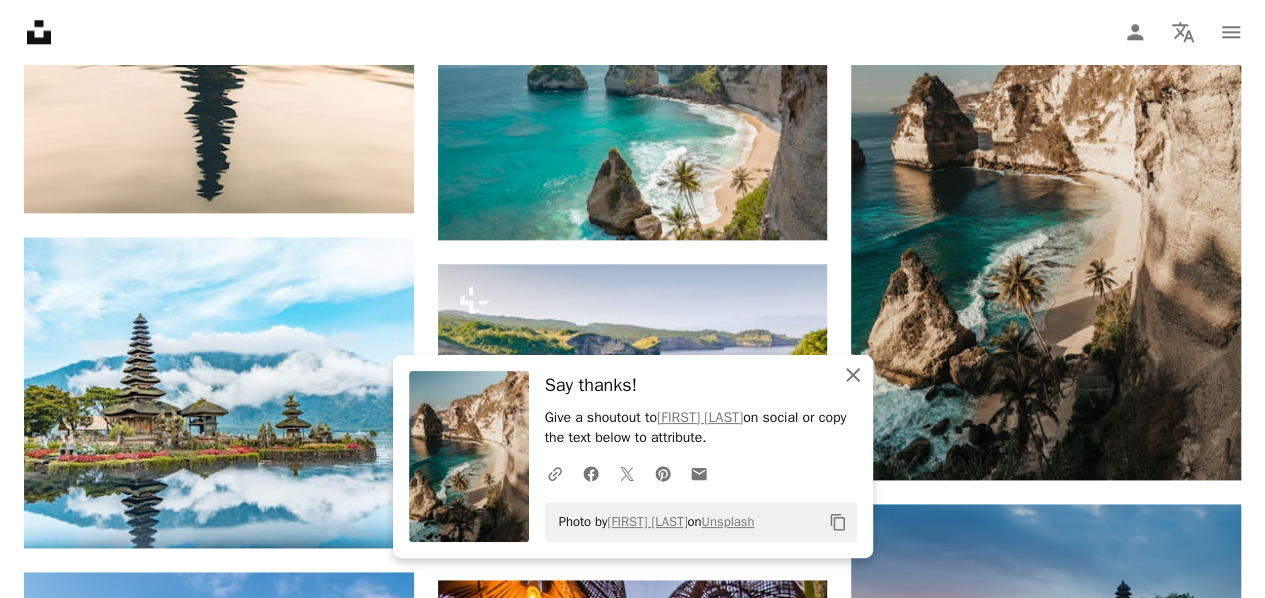 click on "An X shape" 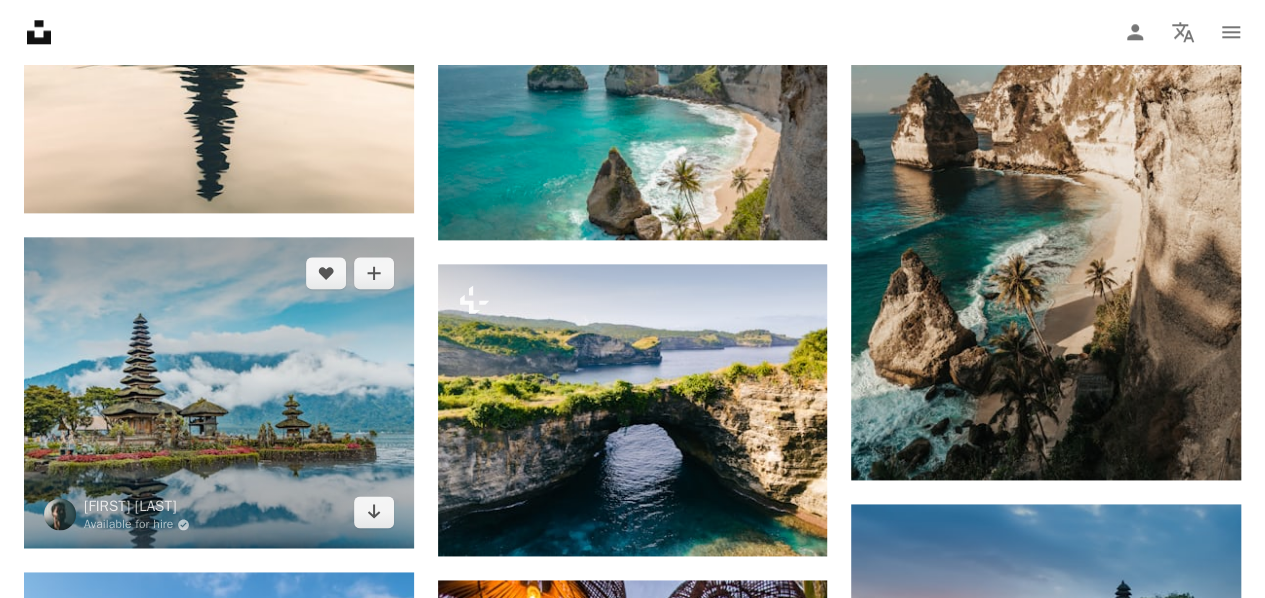 click at bounding box center (219, 393) 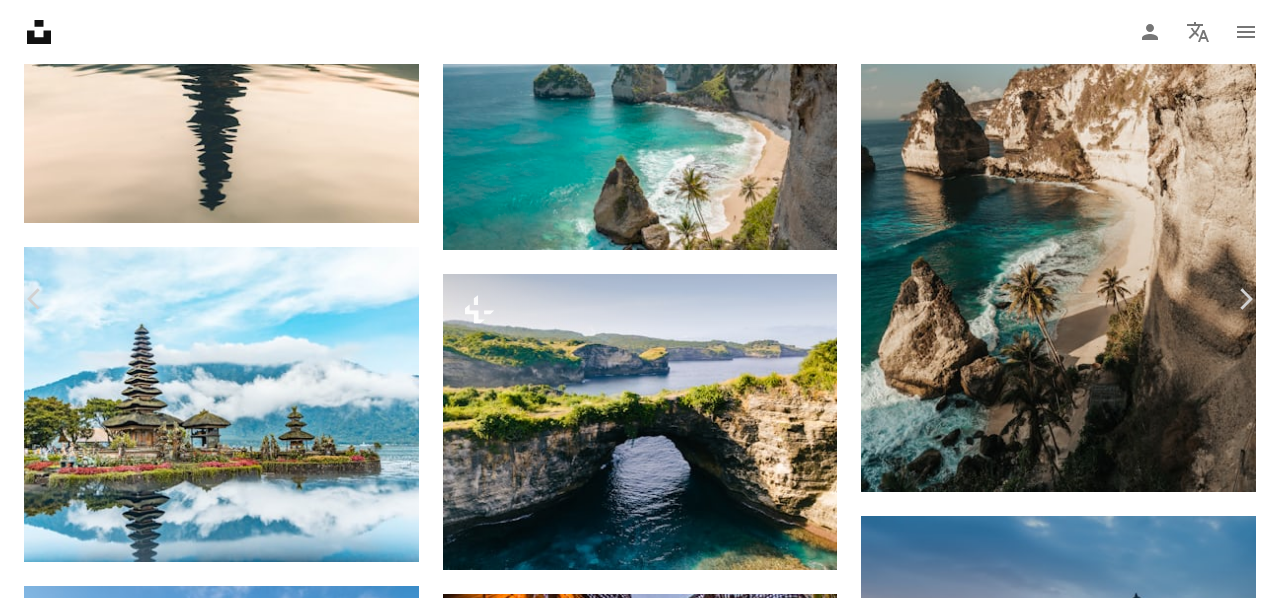 click on "Download free" at bounding box center (1081, 3975) 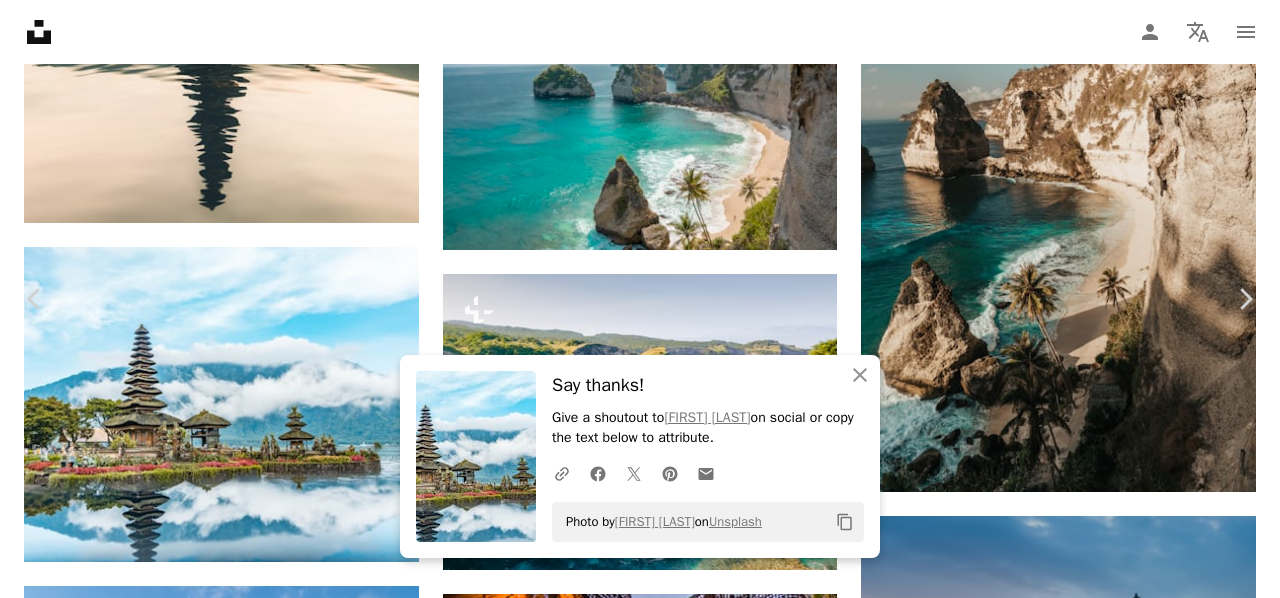 click on "An X shape Chevron left Chevron right An X shape Close Say thanks! Give a shoutout to  [FIRST] [LAST]  on social or copy the text below to attribute. A URL sharing icon (chains) Facebook icon X (formerly Twitter) icon Pinterest icon An envelope Photo by  [FIRST] [LAST]  on  Unsplash
Copy content [FIRST] [LAST] Available for hire A checkmark inside of a circle A heart A plus sign Download free Chevron down Zoom in Views 1,619,782 Downloads 41,169 Featured in Nature A forward-right arrow Share Info icon Info More Actions A map marker Ulun Danu Beratan Temple, Danau Beratan, Candikuning, Kabupaten de Tabanan, Bali, Indonésie Calendar outlined Published on  November 10, 2020 Camera SONY, ILCE-6000 Safety Free to use under the  Unsplash License land building human sea architecture bali worship scenery castle temple outdoors housing coast panoramic shoreline fort shrine monastery ulun danu beratan temple Creative Commons images Browse premium related images on iStock  |  View more on iStock  ↗" at bounding box center [640, 4227] 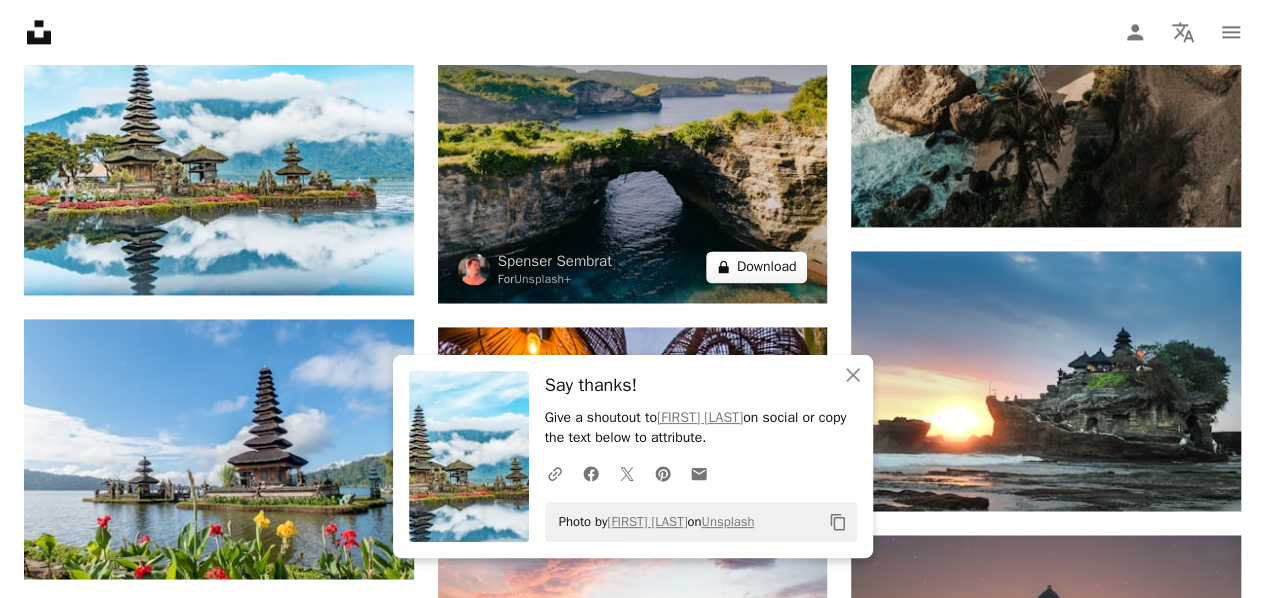 scroll, scrollTop: 1394, scrollLeft: 0, axis: vertical 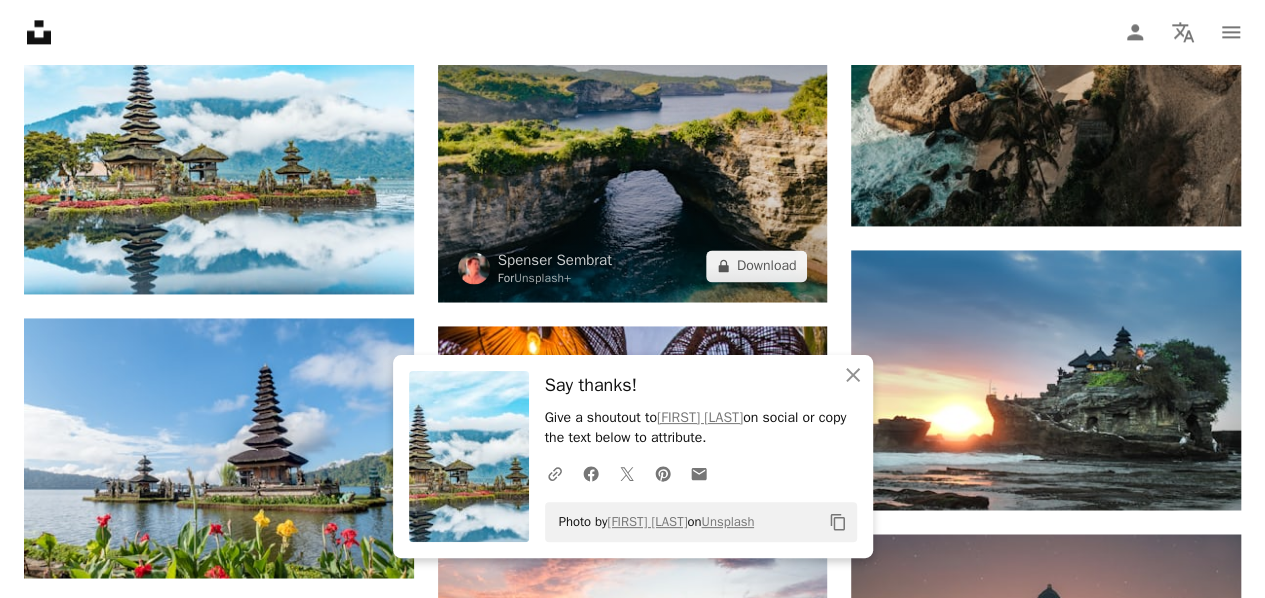 click at bounding box center [633, 156] 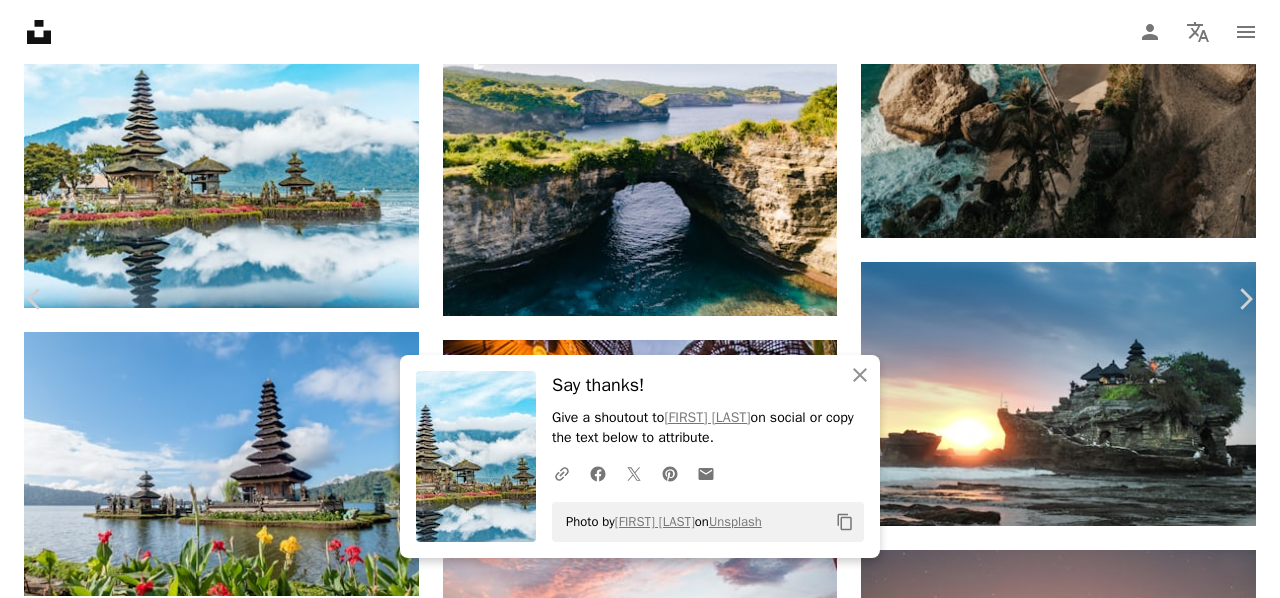 click on "An X shape Chevron left Chevron right An X shape Close Say thanks! Give a shoutout to  [FIRST] [LAST]  on social or copy the text below to attribute. A URL sharing icon (chains) Facebook icon X (formerly Twitter) icon Pinterest icon An envelope Photo by  [FIRST] [LAST]  on  Unsplash
Copy content [FIRST] [LAST] For  Unsplash+ A heart A plus sign A lock Download Zoom in A forward-right arrow Share More Actions A map marker Nusa Penida, Klungkung Regency, Bali, Indonesia Calendar outlined Published on  November 21, 2022 Safety Licensed under the  Unsplash+ License travel bali indonesia jungle waves adventure tropical rocks bali beach nusa penida south east asia Backgrounds From this series Chevron right Plus sign for Unsplash+ Plus sign for Unsplash+ Plus sign for Unsplash+ Plus sign for Unsplash+ Plus sign for Unsplash+ Plus sign for Unsplash+ Related images Plus sign for Unsplash+ A heart A plus sign Getty Images For  Unsplash+ A lock Download Plus sign for Unsplash+ A heart A plus sign For" at bounding box center [640, 3973] 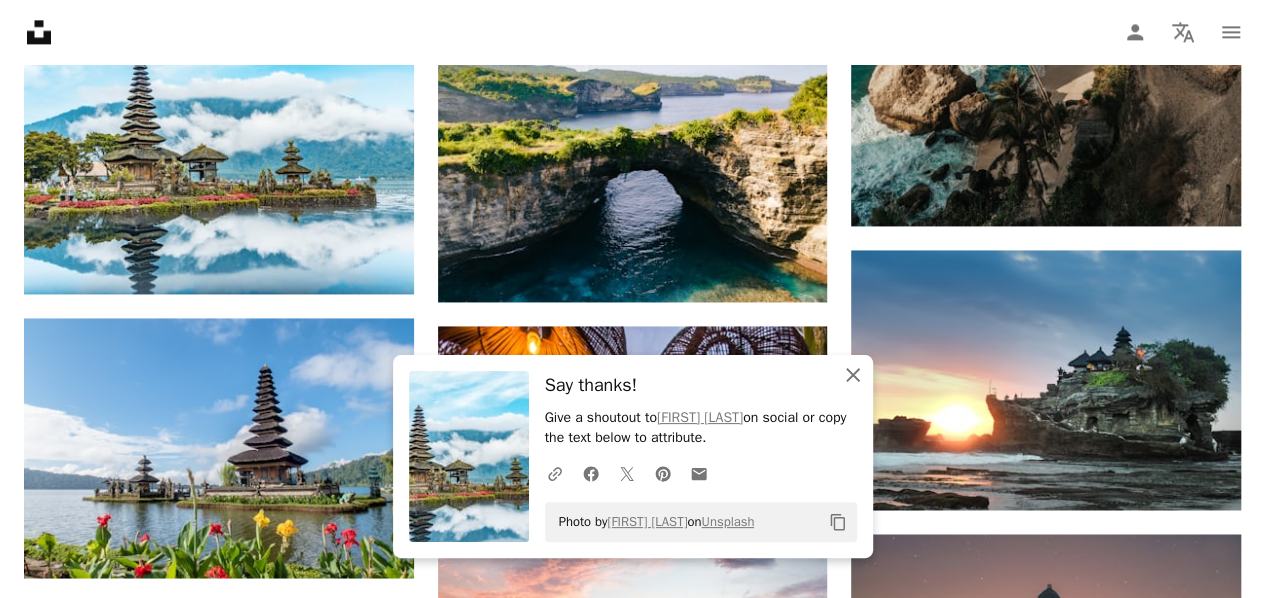 click 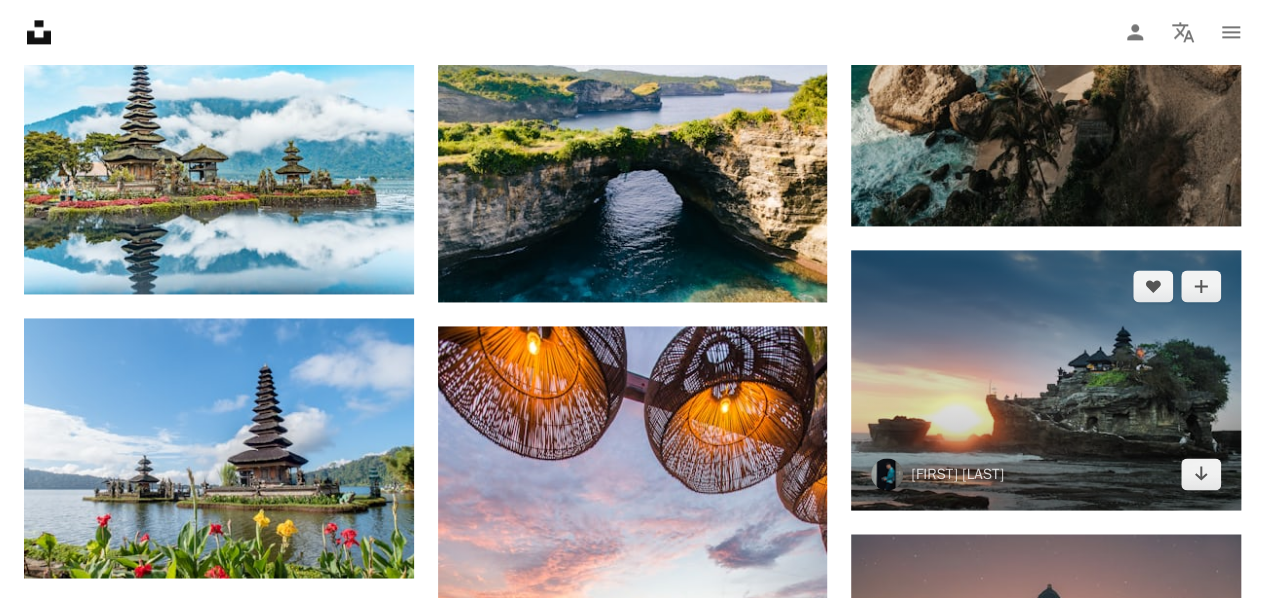 click at bounding box center [1046, 380] 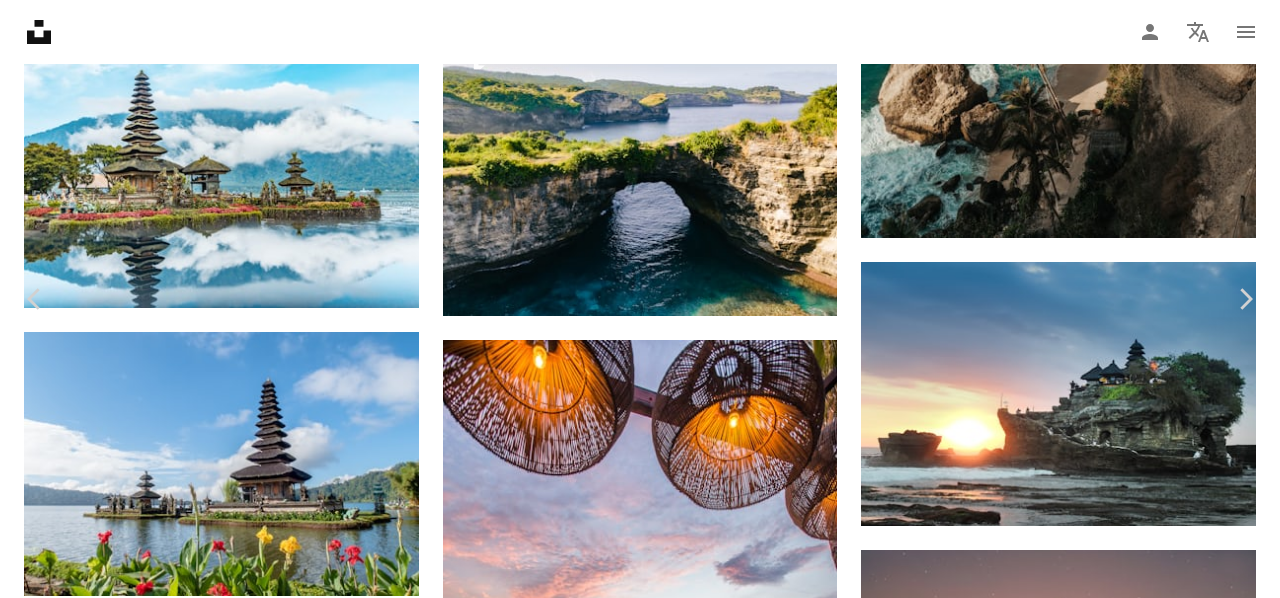 click on "Download free" at bounding box center (1081, 3721) 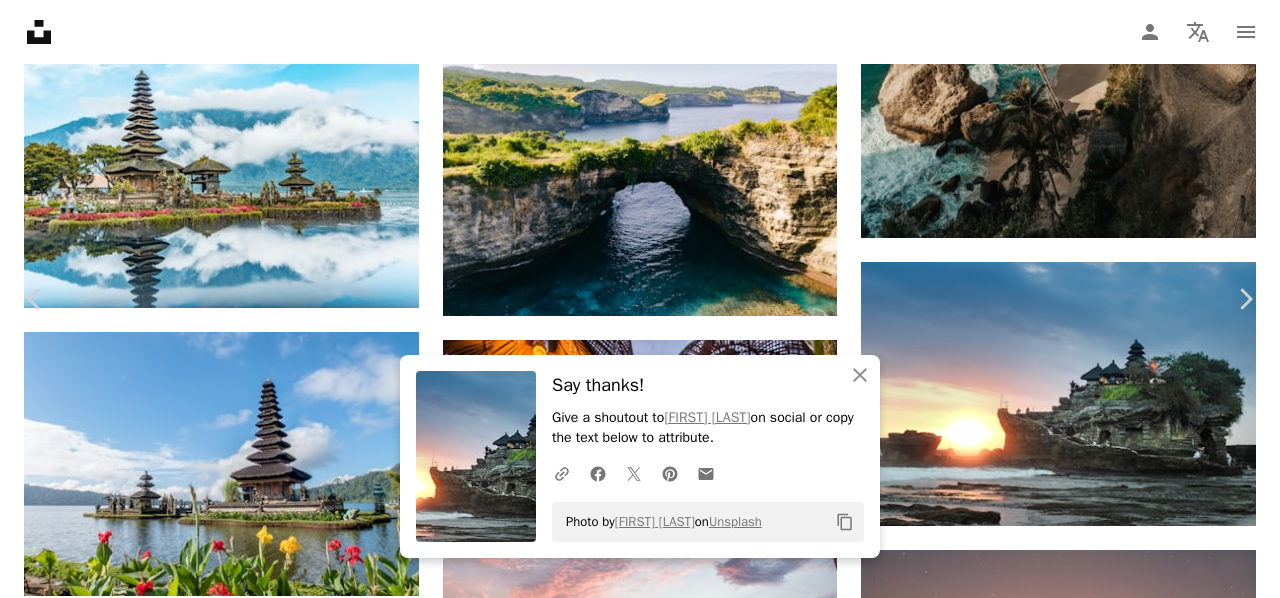 click on "An X shape Chevron left Chevron right An X shape Close Say thanks! Give a shoutout to  [FIRST] [LAST]  on social or copy the text below to attribute. A URL sharing icon (chains) Facebook icon X (formerly Twitter) icon Pinterest icon An envelope Photo by  [FIRST] [LAST]  on  Unsplash
Copy content [FIRST] [LAST] harrykessell A heart A plus sign Download free Chevron down Zoom in Views 7,678,344 Downloads 75,547 A forward-right arrow Share Info icon Info More Actions This was a temple in Bali well known for the sunset’s it can produce and trust me I was not the only person snapping this moment on their camera, If anything I wish I could go back to the location and try again but I tried multiple angle’s before getting this shot which I believe to be the best of my capabilities. Read more A map marker Bali, Indonesia Calendar outlined Published on  [MONTH] [DAY], [YEAR] Camera Canon, EOS 600D Safety Free to use under the  Unsplash License beach sunset bali indonesia waves island temple sunlight coast seaside" at bounding box center (640, 3973) 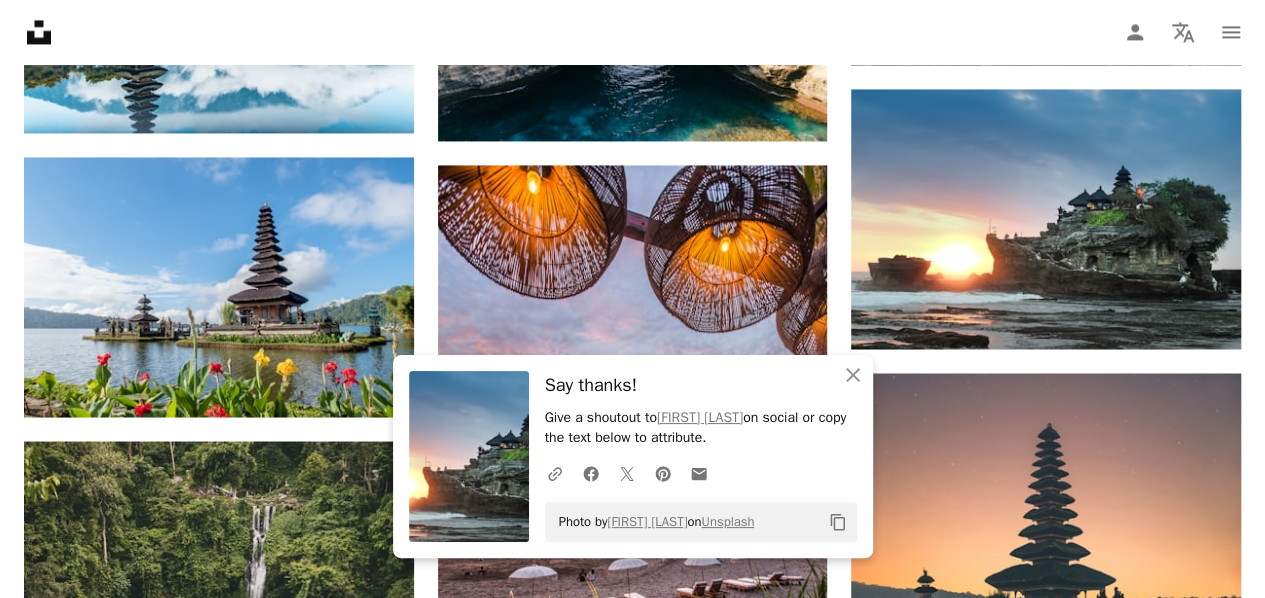 scroll, scrollTop: 1559, scrollLeft: 0, axis: vertical 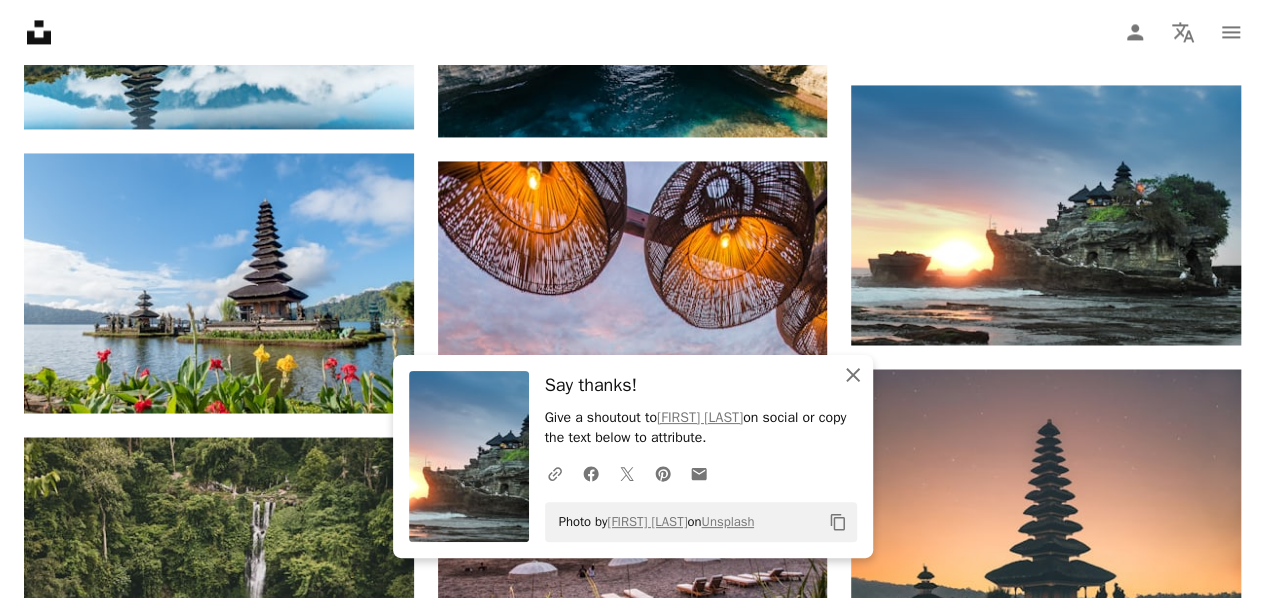 click 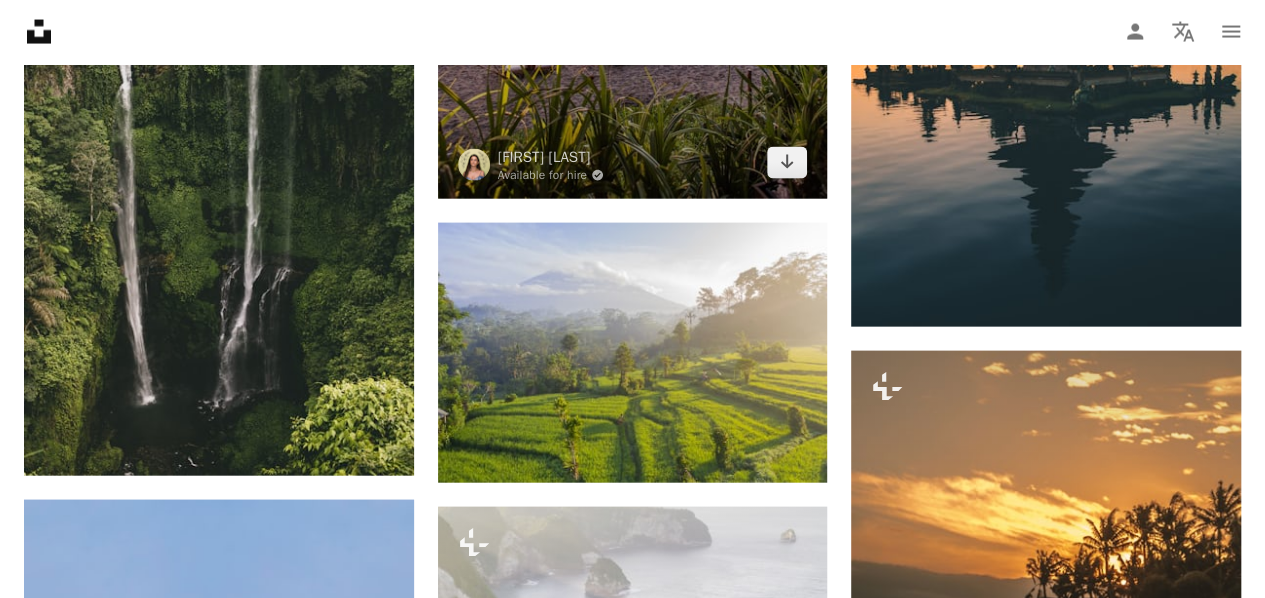 scroll, scrollTop: 2104, scrollLeft: 0, axis: vertical 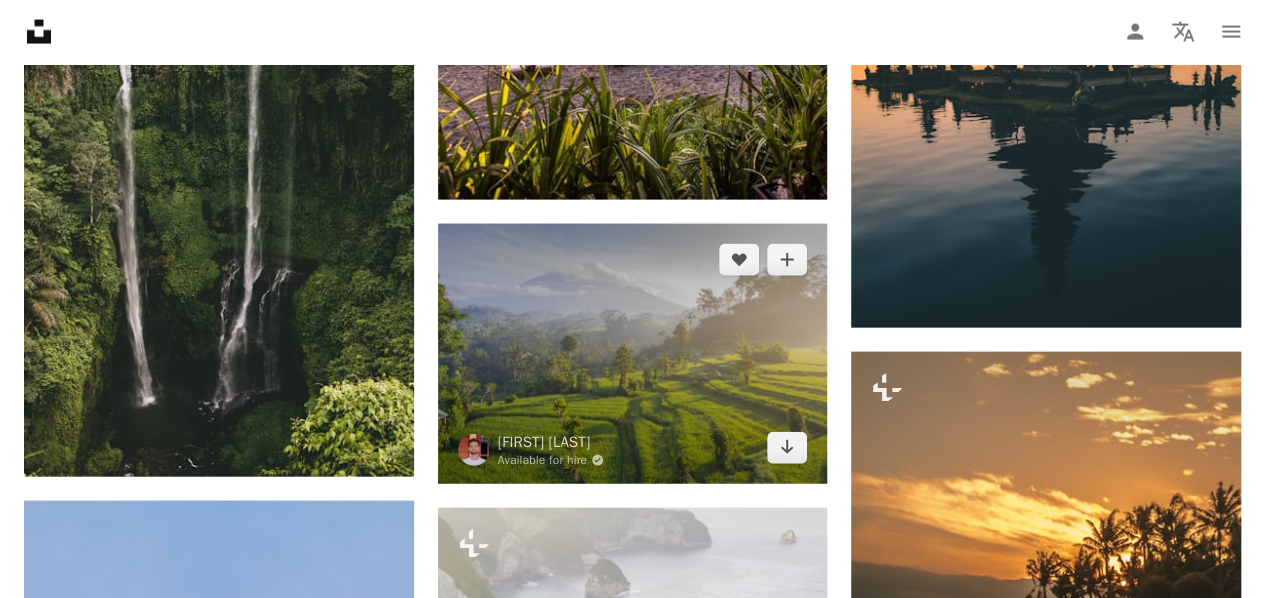 click at bounding box center [633, 354] 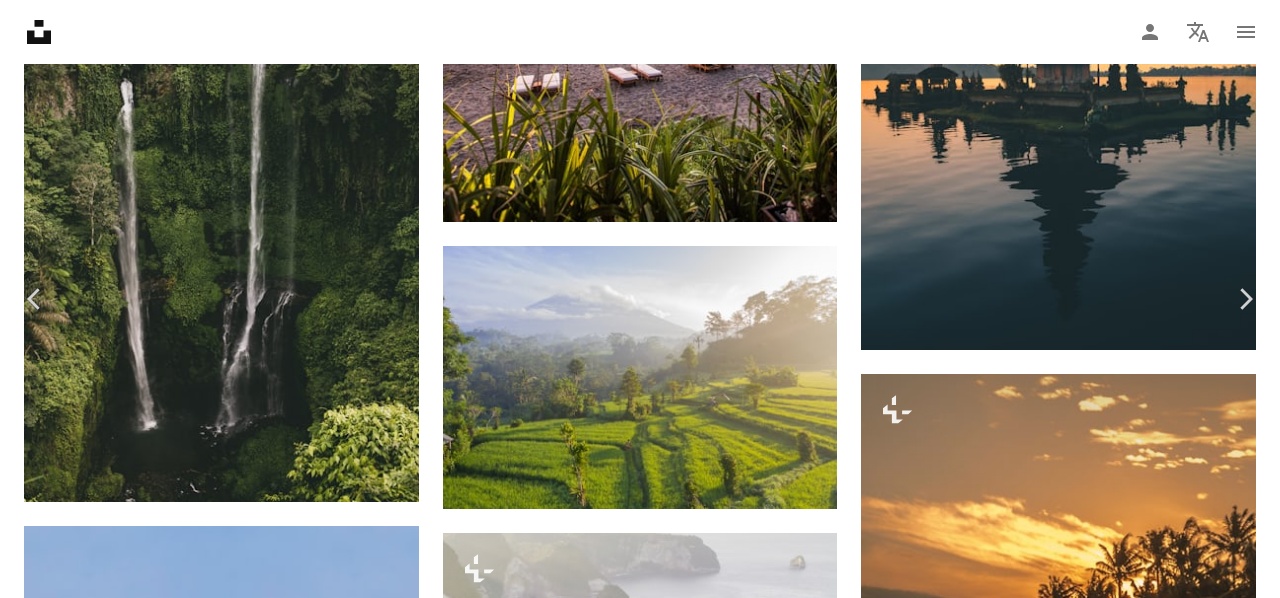 click on "Download free" at bounding box center (1081, 6051) 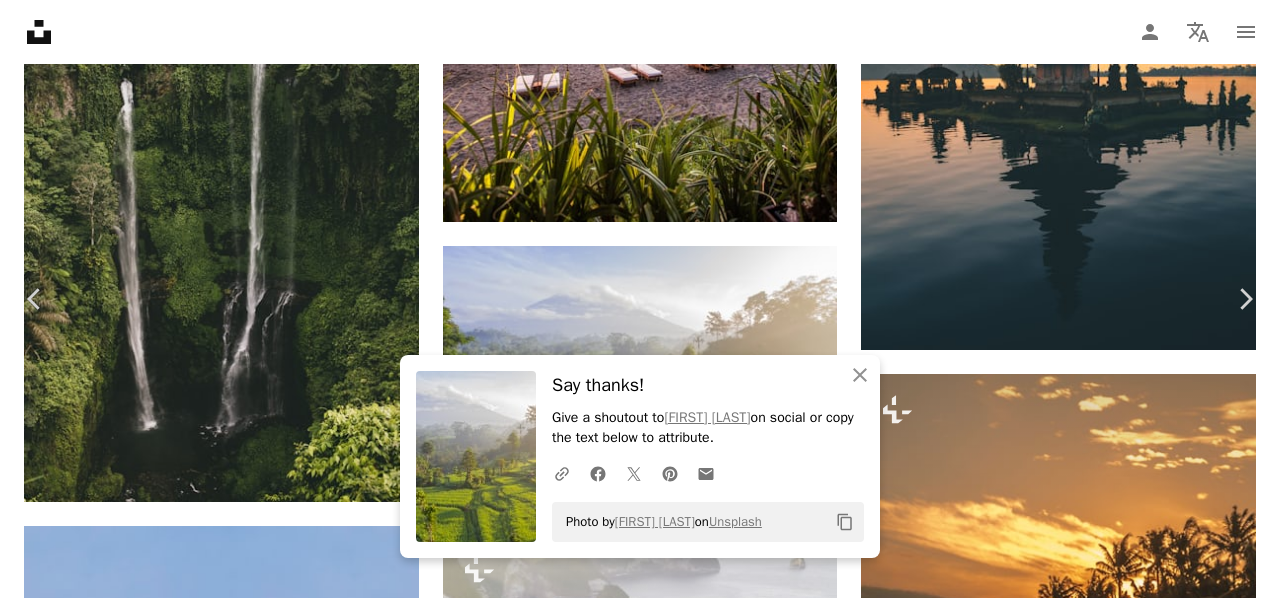 click on "An X shape Chevron left Chevron right An X shape Close Say thanks! Give a shoutout to  [FIRST] [LAST]  on social or copy the text below to attribute. A URL sharing icon (chains) Facebook icon X (formerly Twitter) icon Pinterest icon An envelope Photo by  [FIRST] [LAST]  on  Unsplash
Copy content [FIRST] [LAST] Available for hire A checkmark inside of a circle A heart A plus sign Download free Chevron down Zoom in Views 3,796,290 Downloads 56,623 A forward-right arrow Share Info icon Info More Actions A map marker Mount Agung in the sunrise, Sidemen, Bali, Indonesia Calendar outlined Published on  May 16, 2019 Camera Hasselblad, L1D-20c Safety Free to use under the  Unsplash License blue green sunrise clouds bali indonesia calm fog sunshine drone rice volcano asia aerial terrace rice fields mount agung mavic agung land Public domain images Browse premium related images on iStock  |  Save 20% with code UNSPLASH20 View more on iStock  ↗ Related images A heart A plus sign [FIRST] [LAST] Arrow pointing down" at bounding box center [640, 6303] 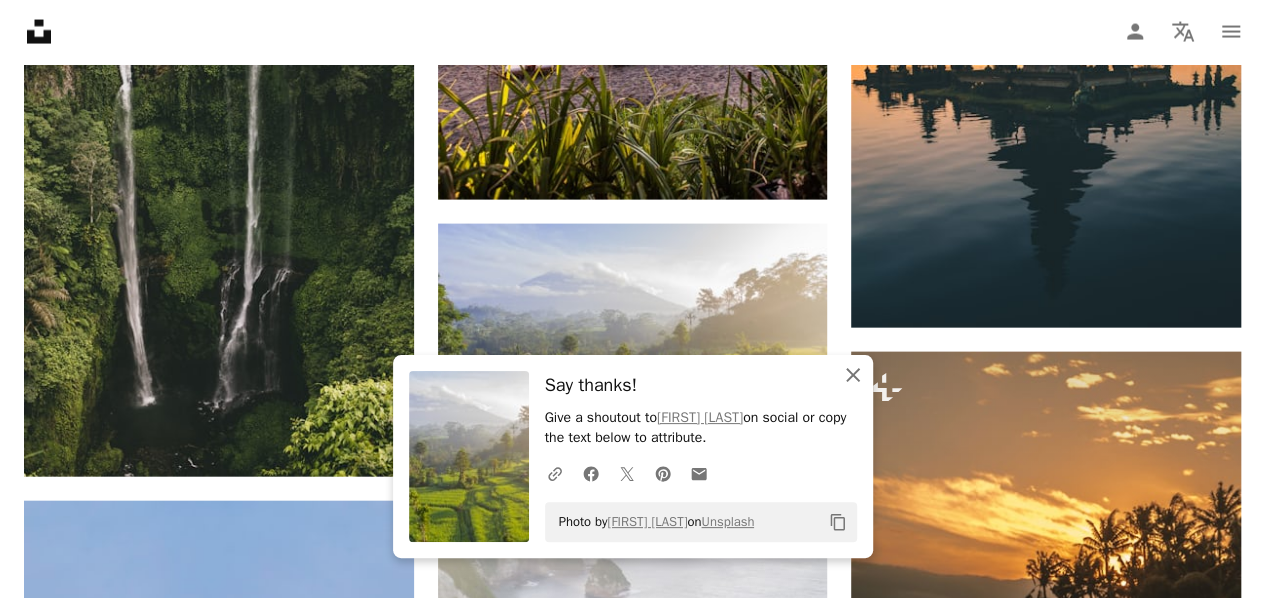 click on "An X shape" 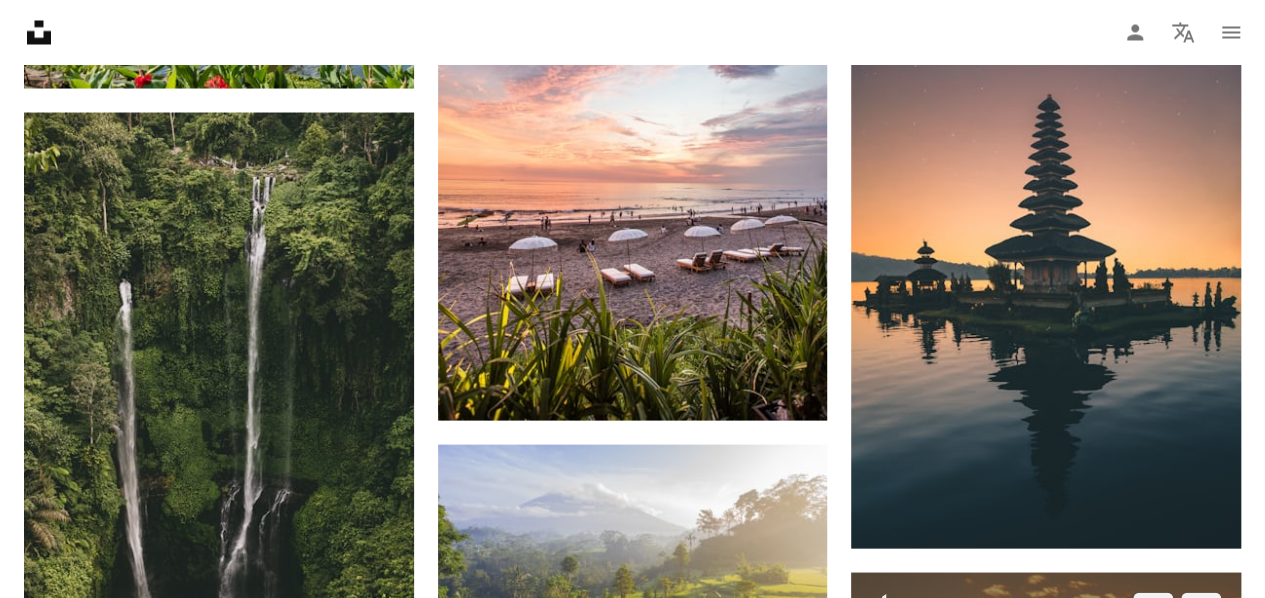 scroll, scrollTop: 1883, scrollLeft: 0, axis: vertical 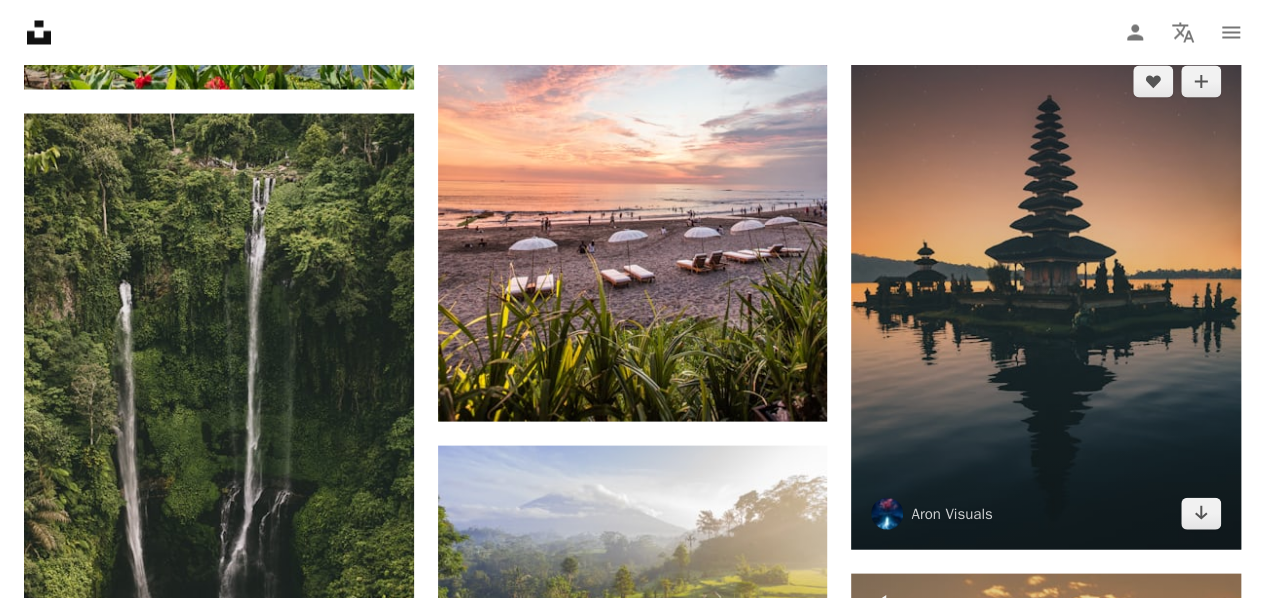 click at bounding box center (1046, 297) 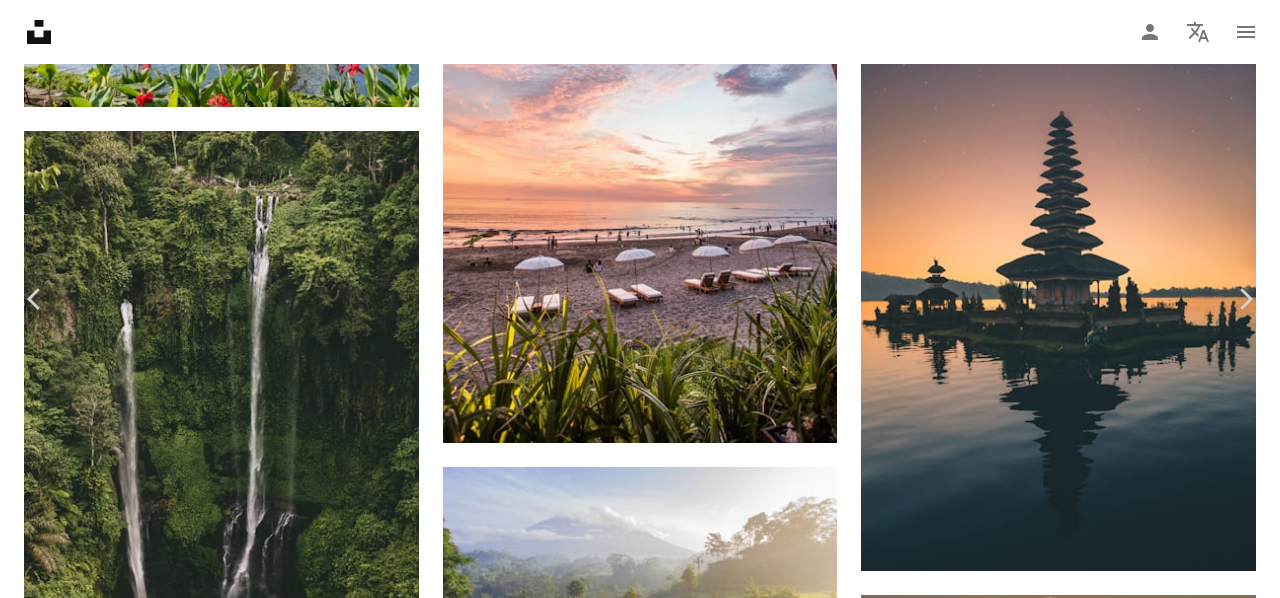 click on "Download free" at bounding box center [1081, 6272] 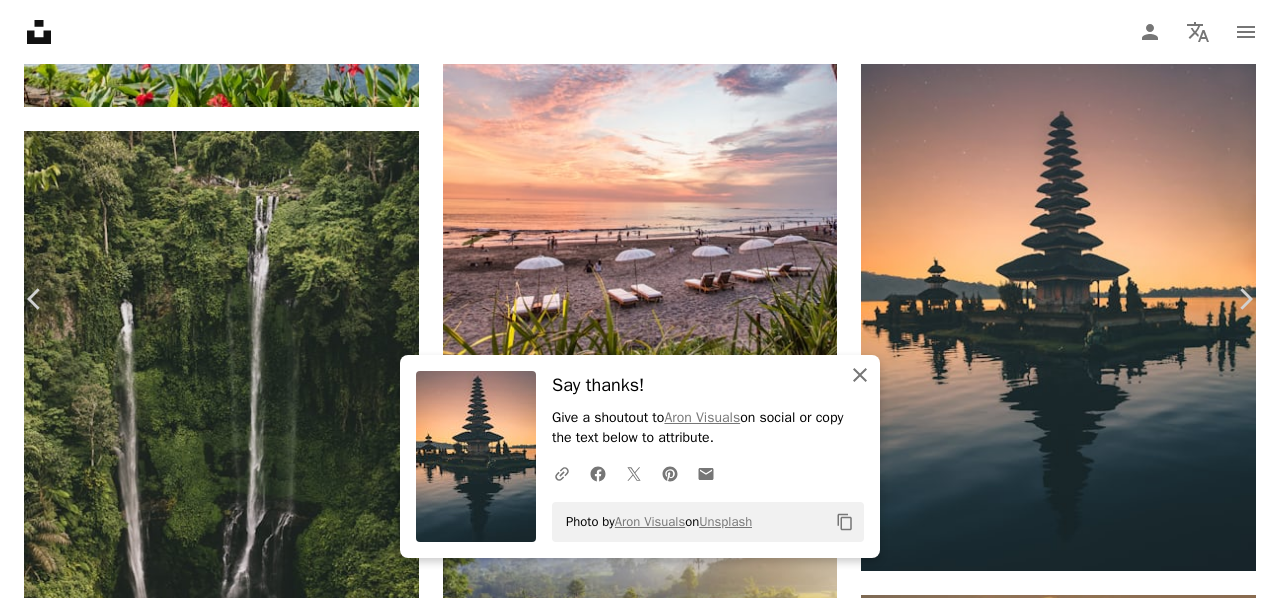 click on "An X shape" 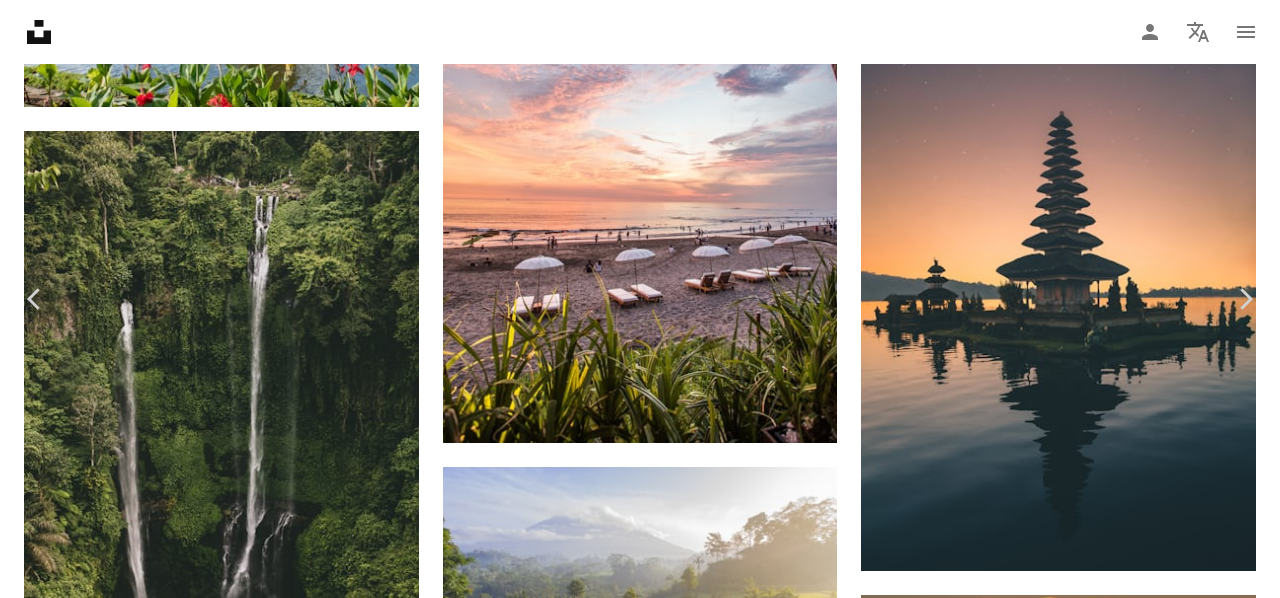 click on "An X shape Chevron left Chevron right [FIRST] [LAST] aronvisuals A heart A plus sign Download free Chevron down Zoom in Views 3,949,480 Downloads 49,552 Featured in Photos ,  Travel A forward-right arrow Share Info icon Info More Actions Every sunset brings the promise of a new dawn. A map marker Bali, Indonesia Calendar outlined Published on  July 21, 2018 Camera NIKON CORPORATION, NIKON D7100 Safety Free to use under the  Unsplash License wallpaper background forest building architecture night bali stars trees indonesia adventure temple reflection tower wild exploring travel grey worship dock Free stock photos Browse premium related images on iStock  |  Save 20% with code UNSPLASH20 View more on iStock  ↗ Related images A heart A plus sign [FIRST] [LAST] Arrow pointing down A heart A plus sign [FIRST] [LAST] Arrow pointing down A heart A plus sign [FIRST] [LAST] Available for hire A checkmark inside of a circle Arrow pointing down A heart A plus sign [FIRST] [LAST] Arrow pointing down A heart A plus sign A heart" at bounding box center [640, 6524] 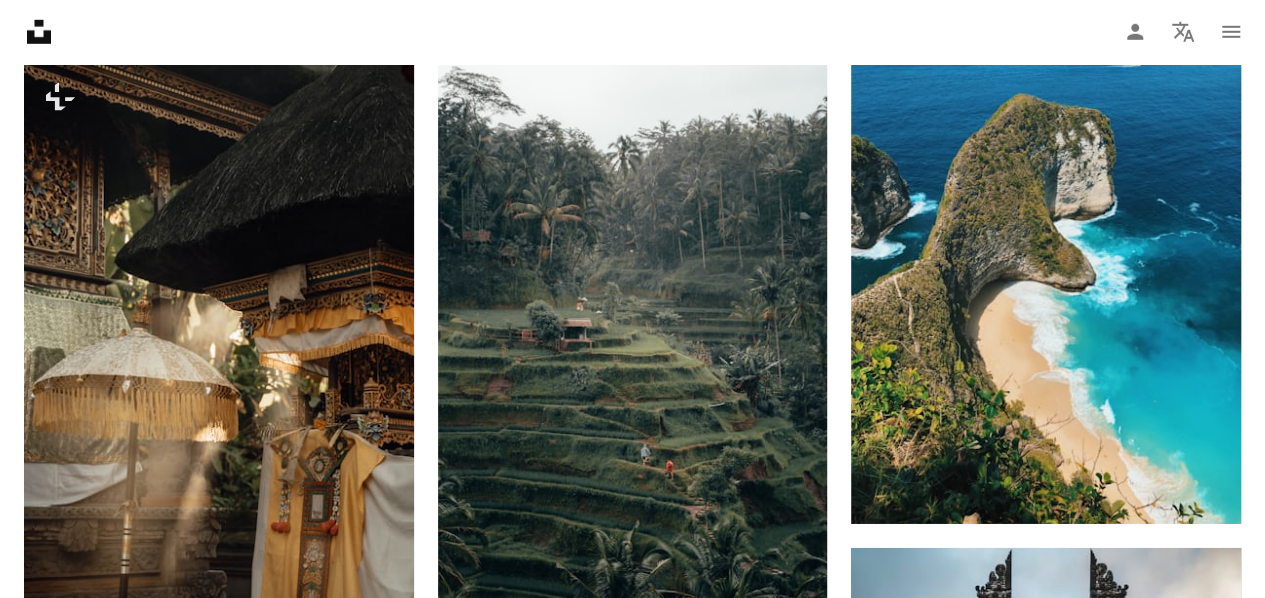 scroll, scrollTop: 3064, scrollLeft: 0, axis: vertical 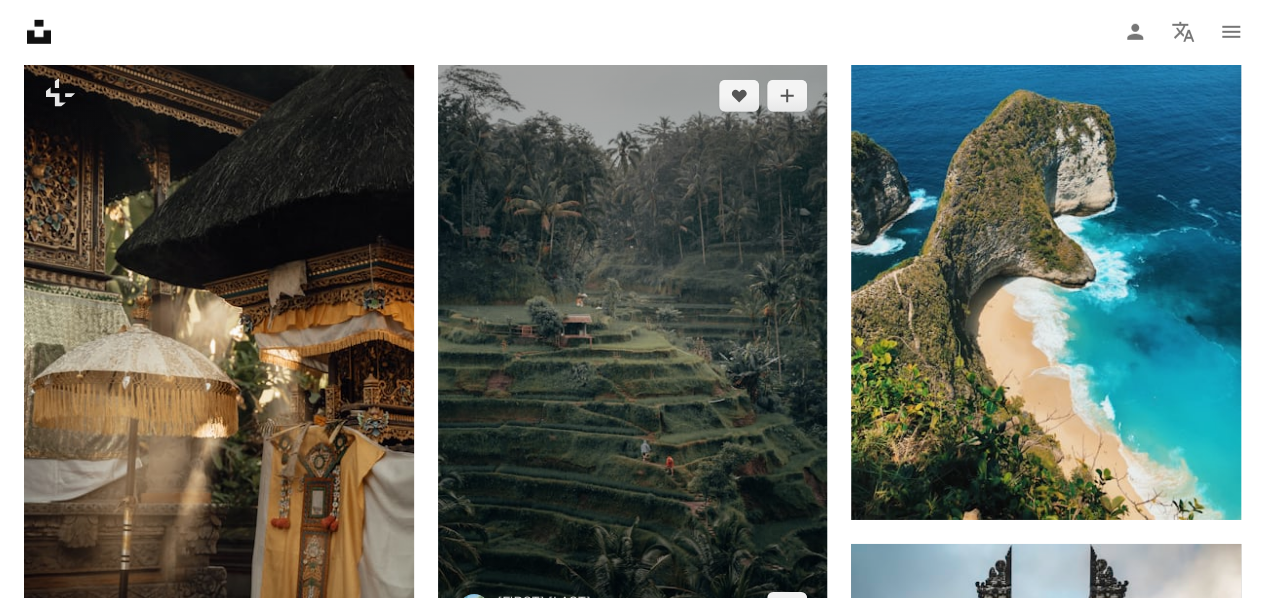 click at bounding box center (633, 352) 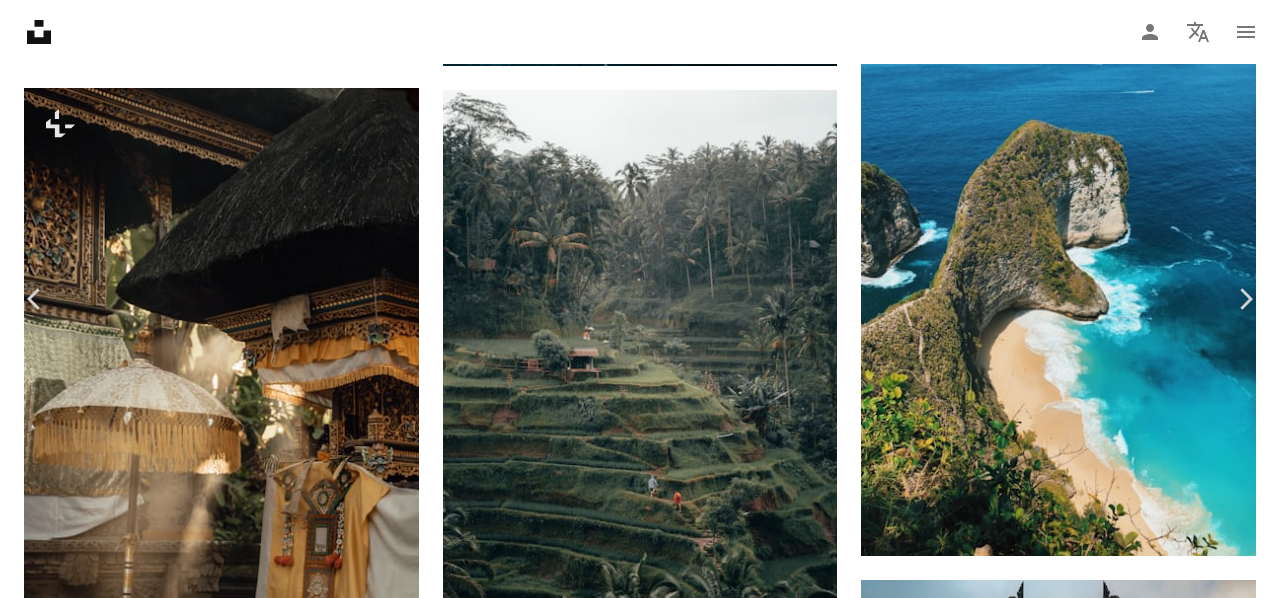 click on "Download free" at bounding box center [1081, 5091] 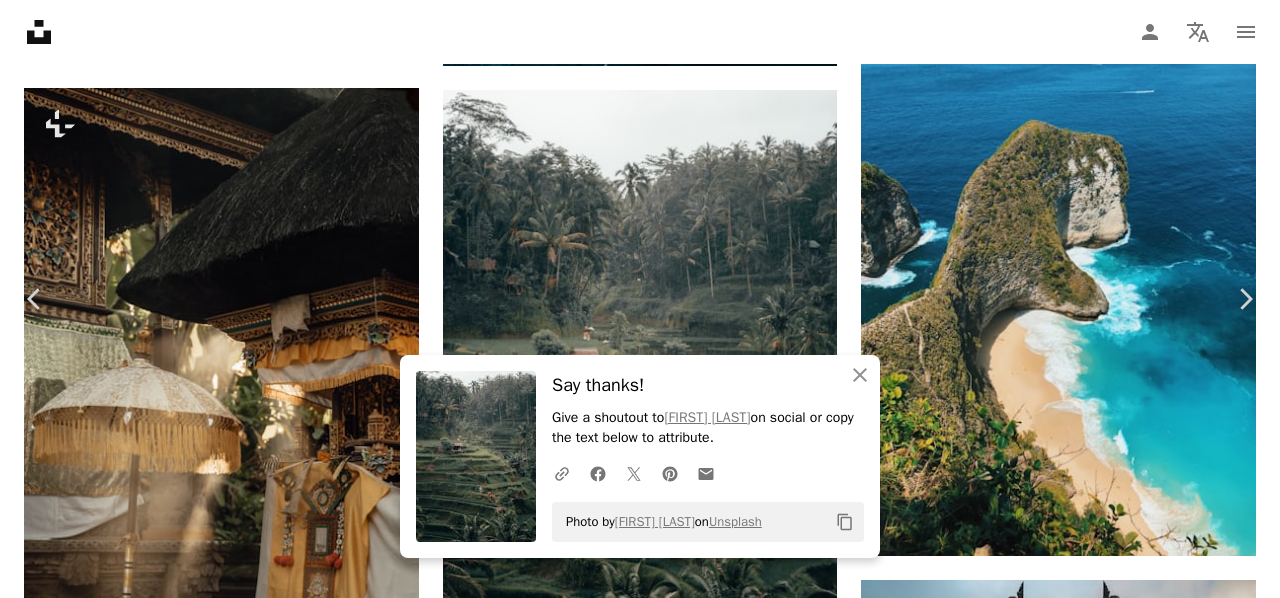 click on "An X shape Chevron left Chevron right An X shape Close Say thanks! Give a shoutout to  [FIRST] [LAST]  on social or copy the text below to attribute. A URL sharing icon (chains) Facebook icon X (formerly Twitter) icon Pinterest icon An envelope Photo by  [FIRST] [LAST]  on  Unsplash
Copy content [FIRST] [LAST] Available for hire A checkmark inside of a circle A heart A plus sign Download free Chevron down Zoom in Views 2,758,099 Downloads 30,183 Featured in Photos ,  Nature A forward-right arrow Share Info icon Info More Actions A map marker Tegalalang Rice Terrace, Ubud, Bali Calendar outlined Published on  May 6, 2019 Camera SONY, ILCE-7M3 Safety Free to use under the  Unsplash License bali jungle island rice asia fields land travel human grey scenery field outdoors countryside grassland aerial view ubud tegalalang rice terrace Backgrounds Browse premium related images on iStock  |  Save 20% with code UNSPLASH20 View more on iStock  ↗ Related images A heart A plus sign [FIRST] [LAST] A heart [FIRST]" at bounding box center [640, 5343] 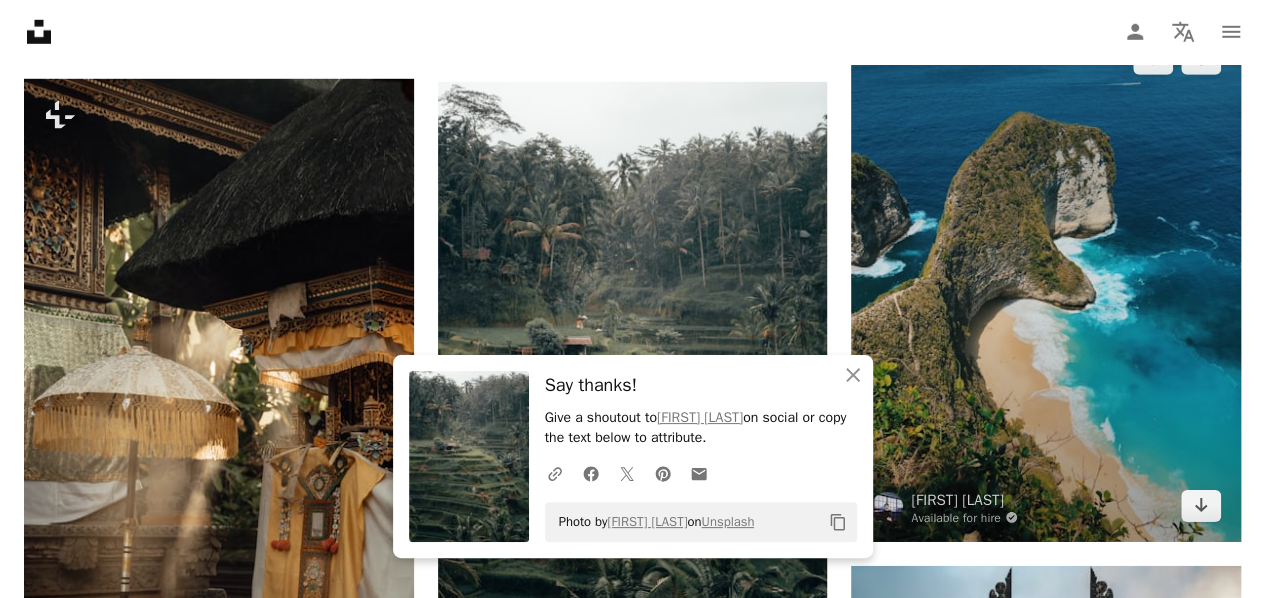 scroll, scrollTop: 3036, scrollLeft: 0, axis: vertical 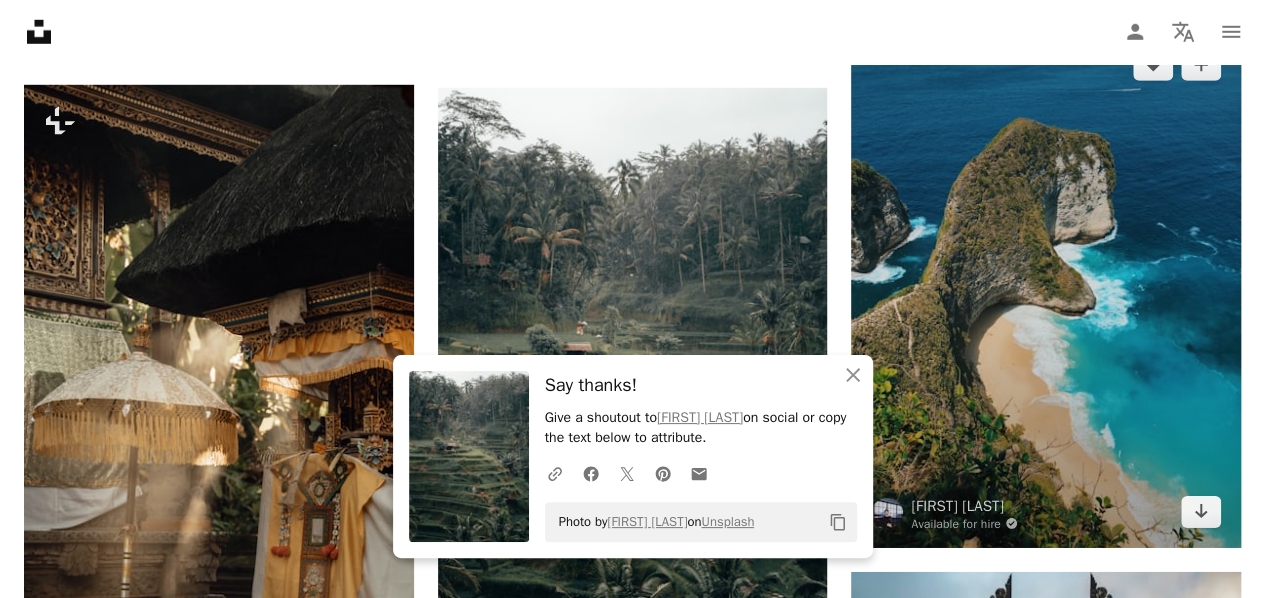 click at bounding box center (1046, 288) 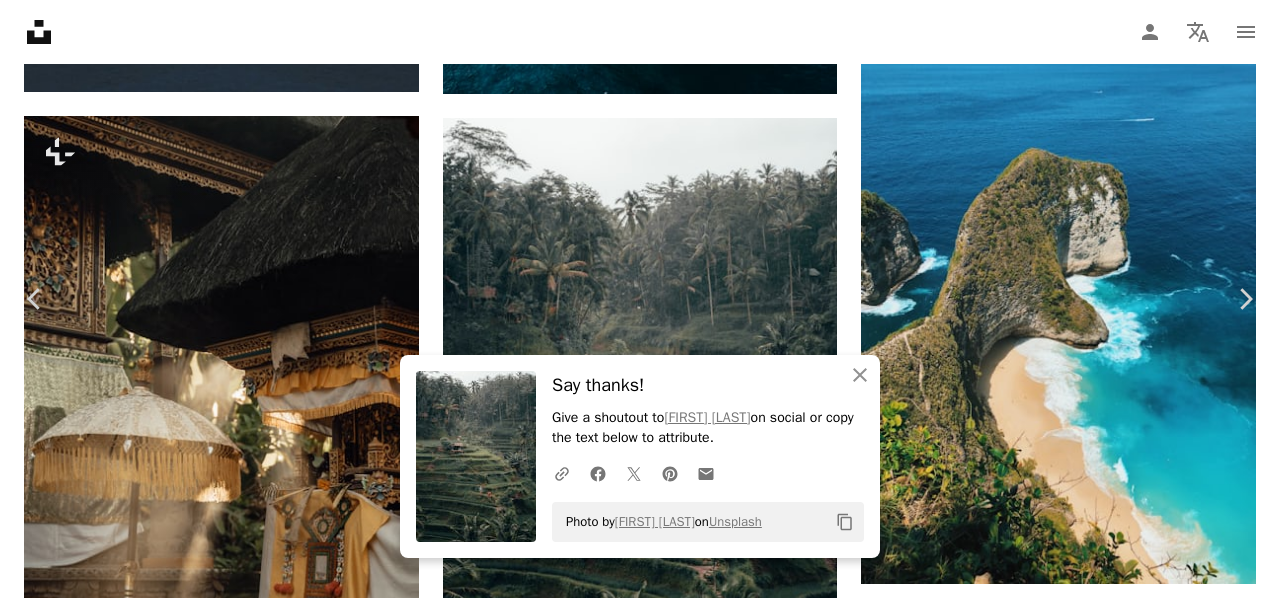 click on "Zoom in" at bounding box center [632, 5450] 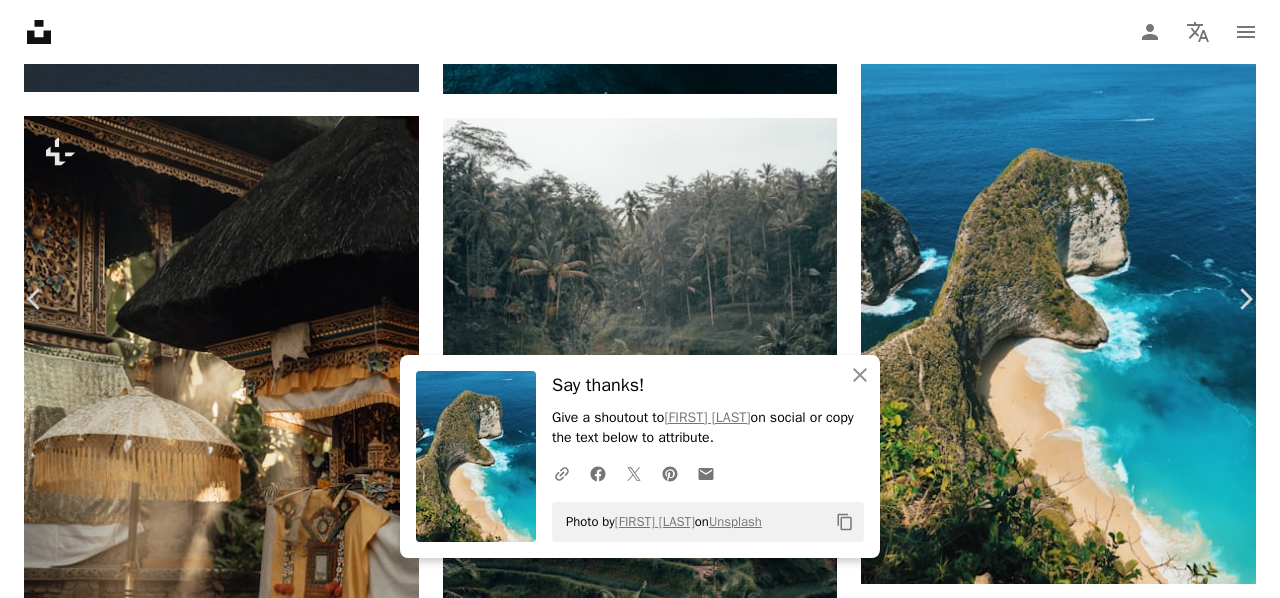 click on "An X shape Chevron left Chevron right An X shape Close Say thanks! Give a shoutout to  [FIRST] [LAST]  on social or copy the text below to attribute. A URL sharing icon (chains) Facebook icon X (formerly Twitter) icon Pinterest icon An envelope Photo by  [FIRST] [LAST]  on  Unsplash
Copy content [FIRST] [LAST] [FIRST] [LAST] A heart A plus sign Download free Chevron down Zoom in Views 2,543,647 Downloads 40,850 A forward-right arrow Share Info icon Info More Actions A map marker Klingking Beach, Bunga Mekar, Nusapenida, Kabupaten Klungkung, Bali 80771, Indonesia Calendar outlined Published on  October 13, 2018 Camera Apple, iPhone X Safety Free to use under the  Unsplash License beach sea blue bali sand waves rock island dinosaur coast cliff aerial nusa penida kelingking beach scrub dinosaur wallpaper wafe flower forest land Free pictures Browse premium related images on iStock  |  Save 20% with code UNSPLASH20 View more on iStock  ↗ Related images A heart A plus sign For" at bounding box center (640, 5371) 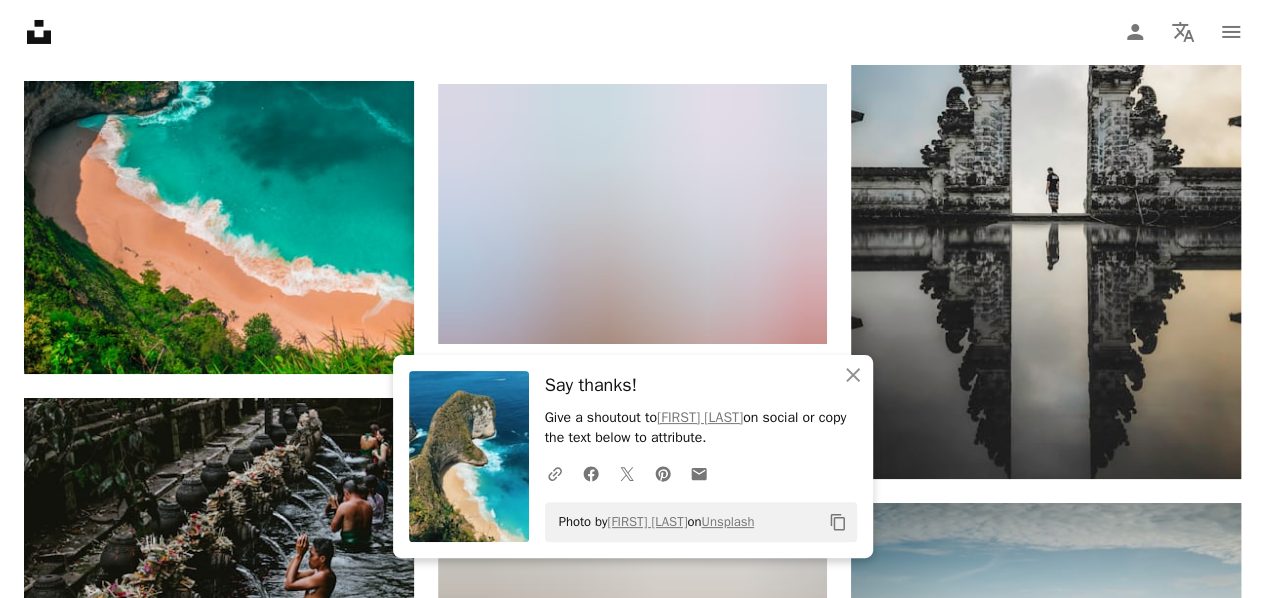 scroll, scrollTop: 3649, scrollLeft: 0, axis: vertical 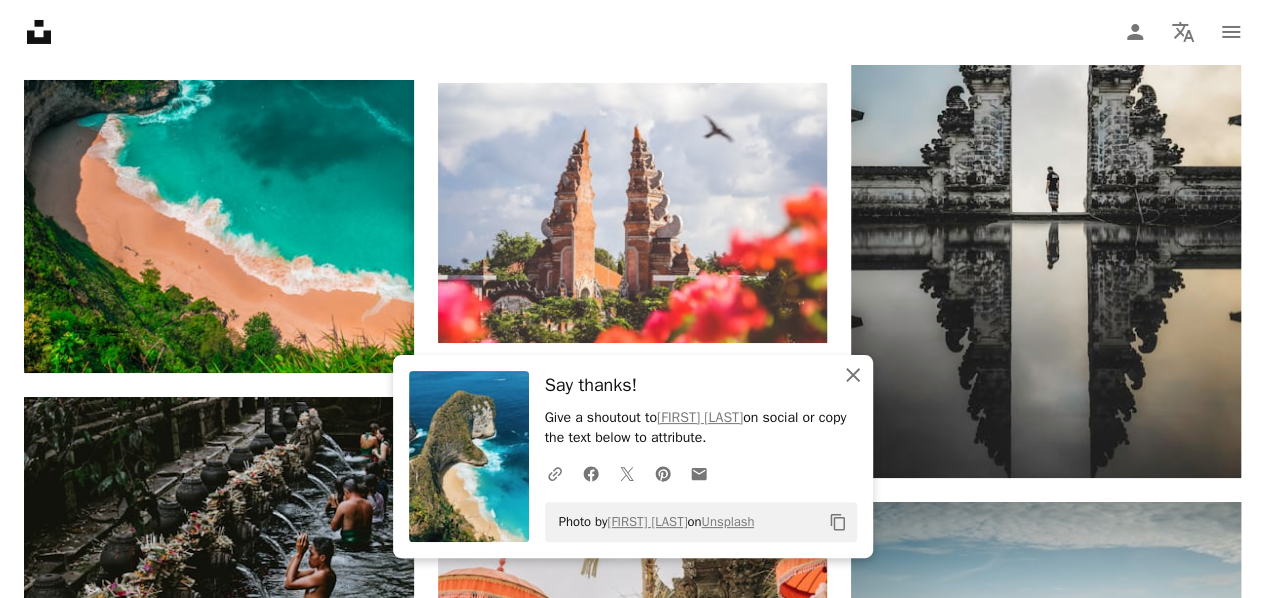 click on "An X shape" 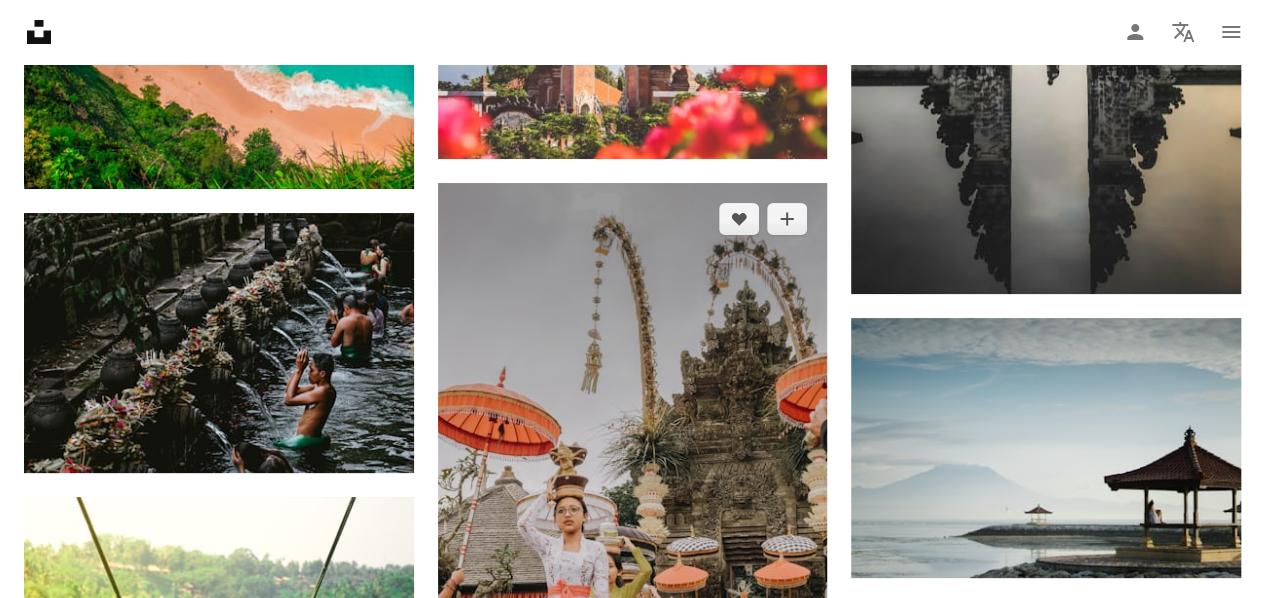 scroll, scrollTop: 3834, scrollLeft: 0, axis: vertical 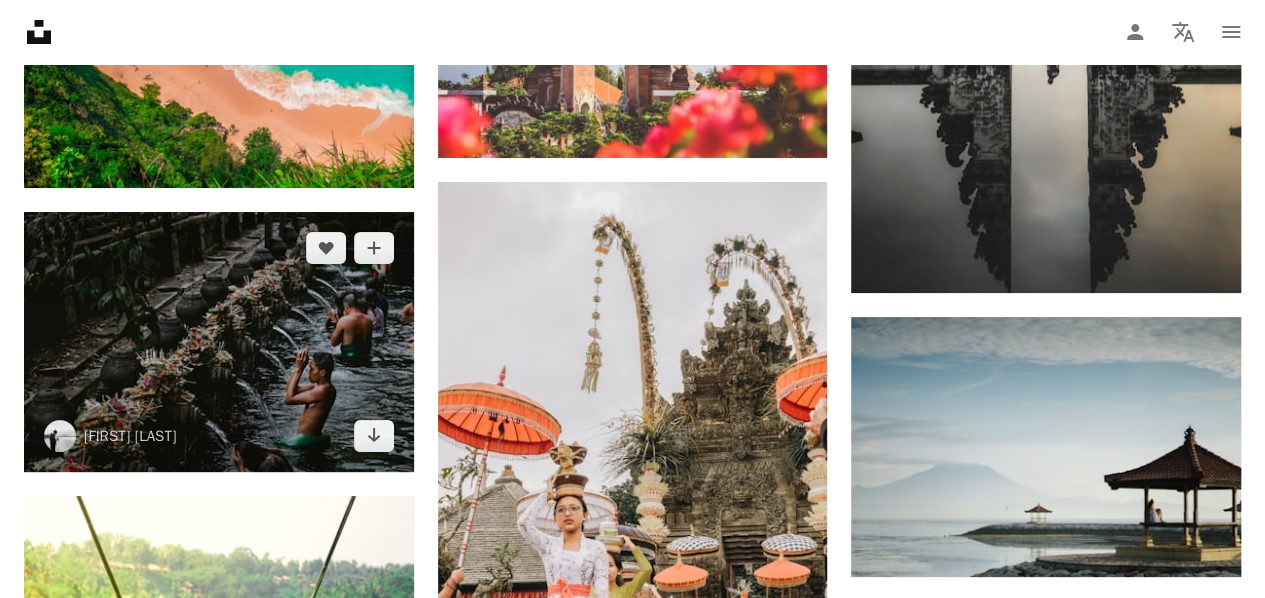 click at bounding box center [219, 342] 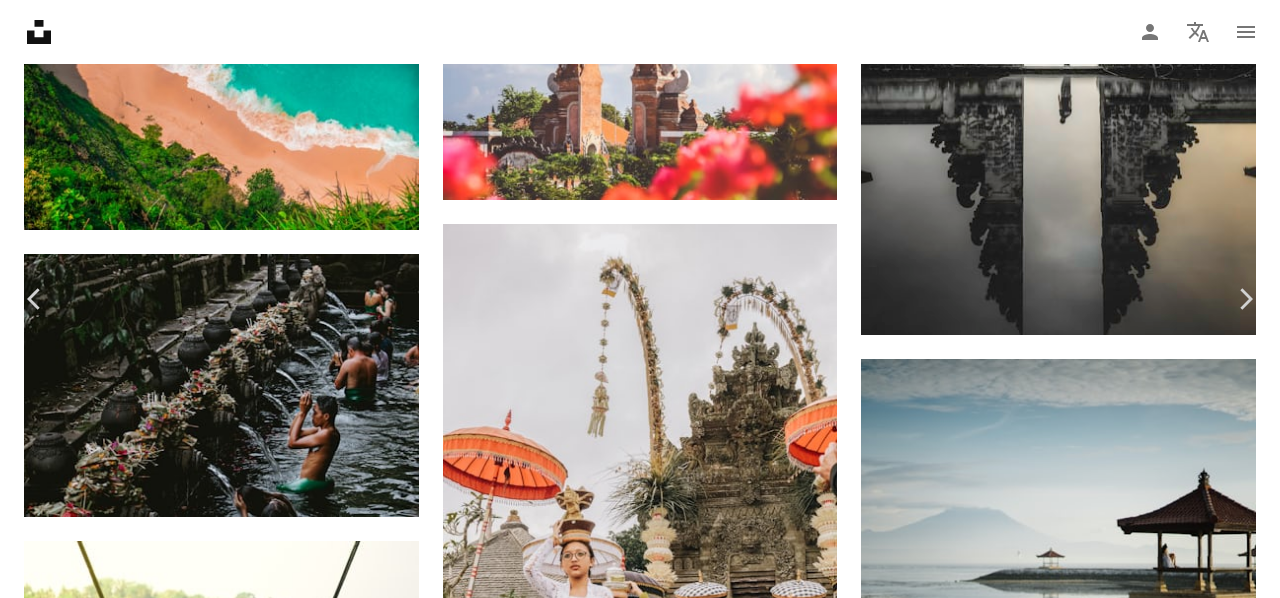 click on "Download free" at bounding box center (1081, 4322) 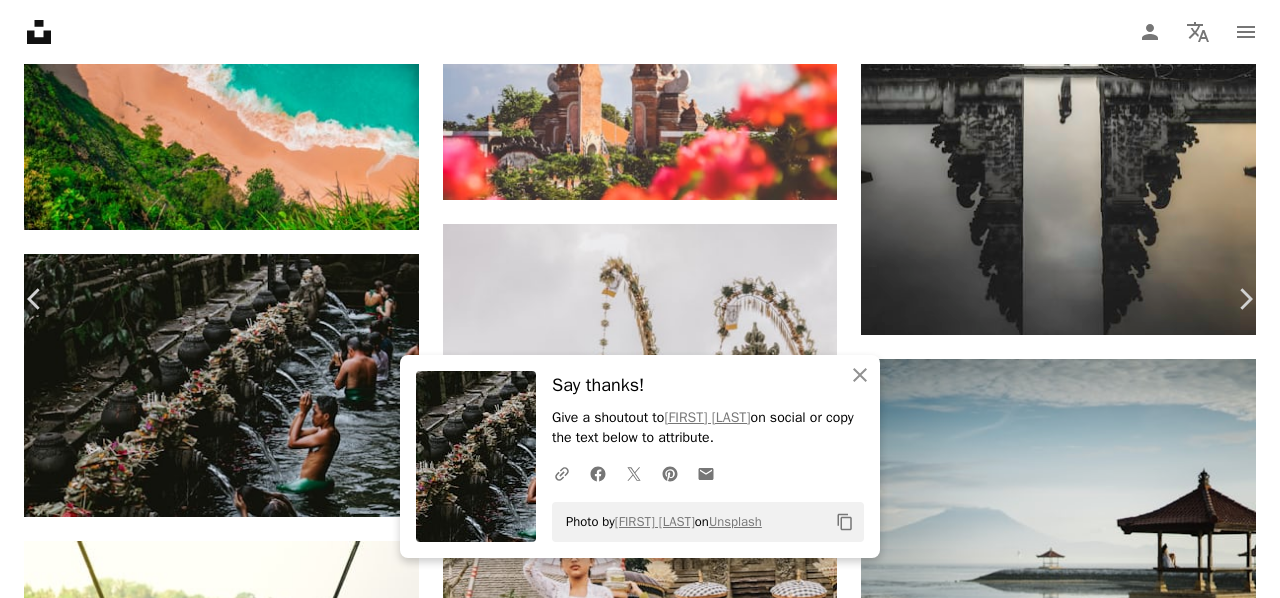 click on "An X shape Chevron left Chevron right An X shape Close Say thanks! Give a shoutout to  [FIRST] [LAST]  on social or copy the text below to attribute. A URL sharing icon (chains) Facebook icon X (formerly Twitter) icon Pinterest icon An envelope Photo by  [FIRST] [LAST]  on  Unsplash
Copy content [FIRST] [LAST] fgiorgio A heart A plus sign Download free Chevron down Zoom in Views 1,832,500 Downloads 20,184 A forward-right arrow Share Info icon Info More Actions A map marker Pura Tirta Empul, Bali, Indonesia Calendar outlined Published on  March 11, 2019 Camera Canon, EOS 750D Safety Free to use under the  Unsplash License bali indonesia temple fountain holy spring water balinese sacred human people plant grey clothing military outdoors apparel pot military uniform pura tirta empul Free pictures Browse premium related images on iStock  |  Save 20% with code UNSPLASH20 View more on iStock  ↗ Related images A heart A plus sign [FIRST] [LAST] Available for hire A checkmark inside of a circle A heart" at bounding box center (640, 4574) 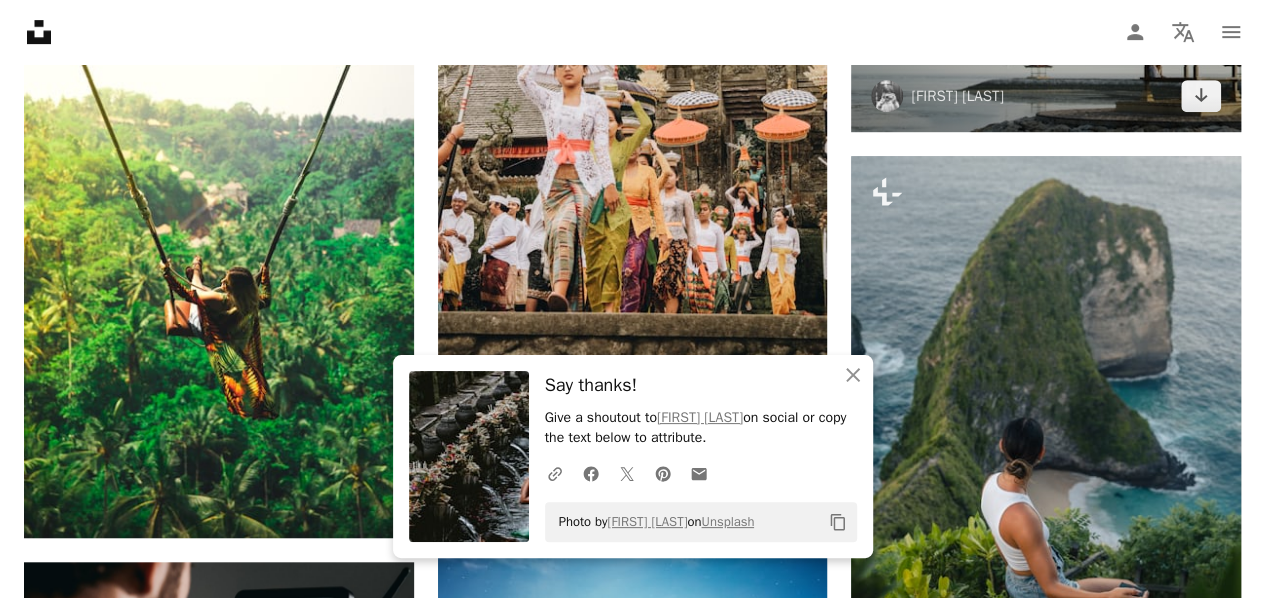 scroll, scrollTop: 4295, scrollLeft: 0, axis: vertical 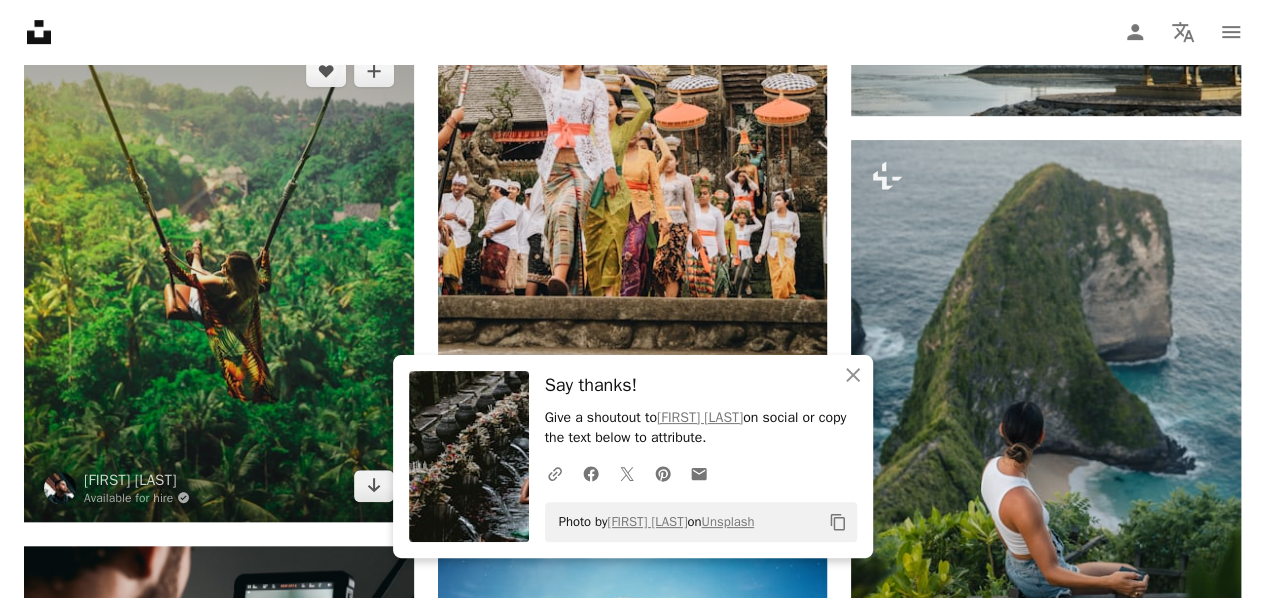 click at bounding box center [219, 278] 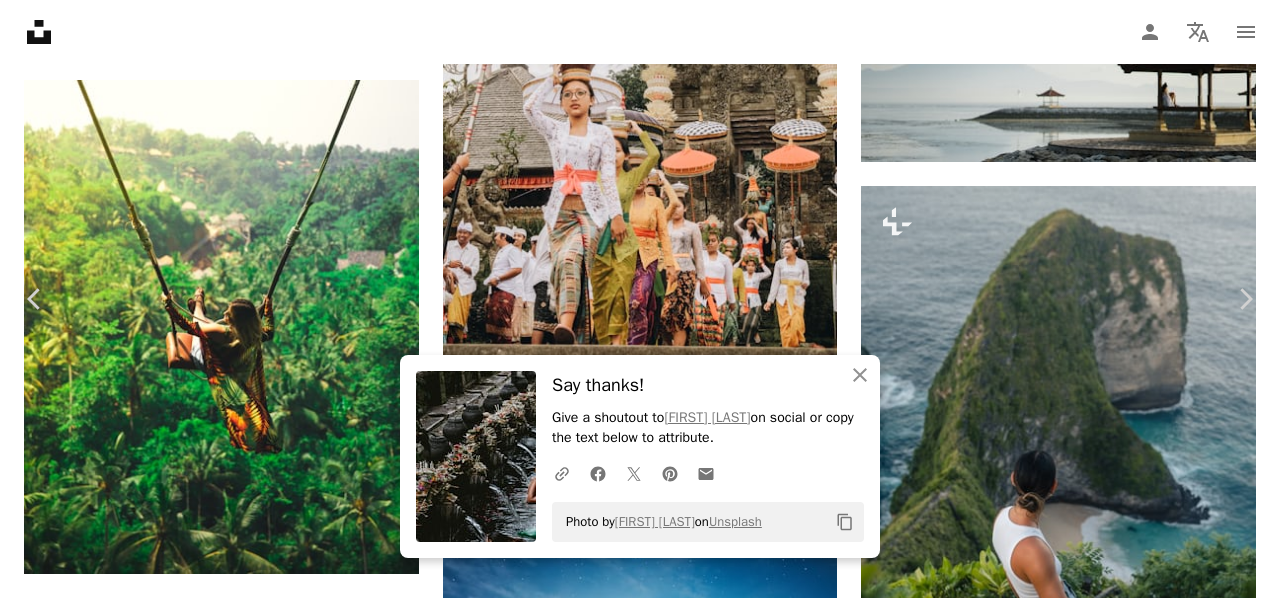 click on "Download free" at bounding box center (1081, 3861) 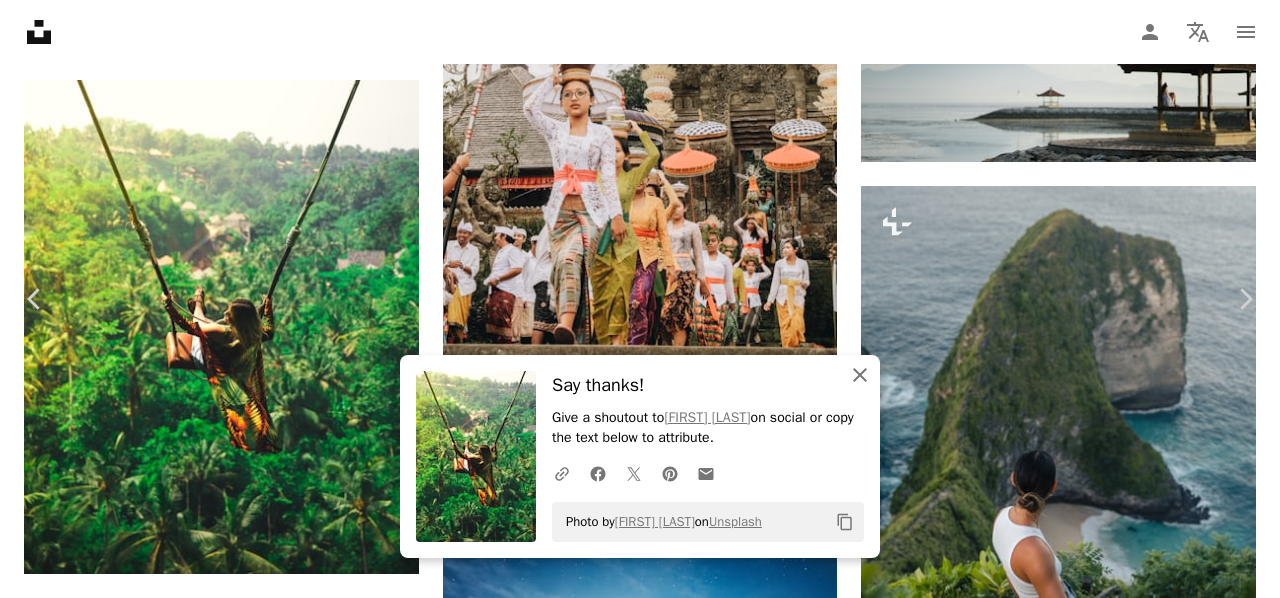 drag, startPoint x: 852, startPoint y: 373, endPoint x: 885, endPoint y: 357, distance: 36.67424 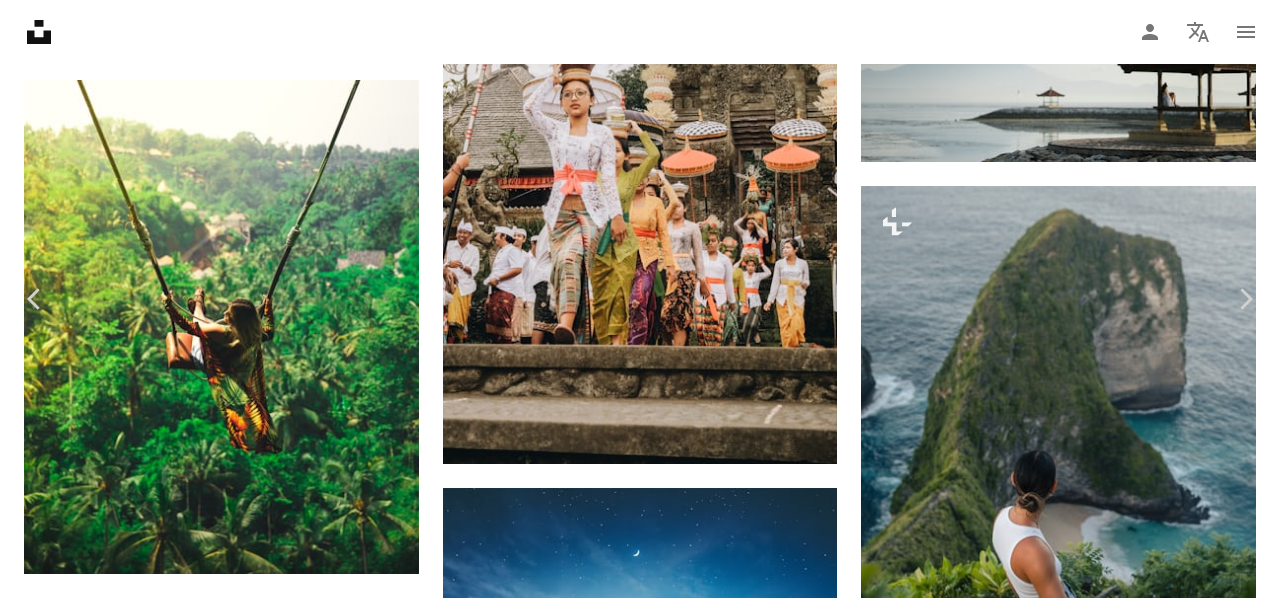 click on "An X shape Chevron left Chevron right An X shape Close Say thanks! Give a shoutout to  [FIRST] [LAST]  on social or copy the text below to attribute. A URL sharing icon (chains) Facebook icon X (formerly Twitter) icon Pinterest icon An envelope Photo by  [FIRST] [LAST]  on  Unsplash
Copy content [FIRST] [LAST] Available for hire A checkmark inside of a circle A heart A plus sign Download free Chevron down Zoom in Views 4,422,018 Downloads 51,629 Featured in Nature A forward-right arrow Share Info icon Info More Actions A map marker Bali Swing, Bali, Indonesia Calendar outlined Published on  April 6, 2019 Camera Canon, EOS 5D Mark IV Safety Free to use under the  Unsplash License forest land travel human plant bali indonesia jungle adventure rainforest outdoors vegetation rope woodland bali swing leisure activities bungee Free stock photos Browse premium related images on iStock  |  Save 20% with code UNSPLASH20 View more on iStock  ↗ Related images A heart A plus sign A heart K8" at bounding box center (640, 4113) 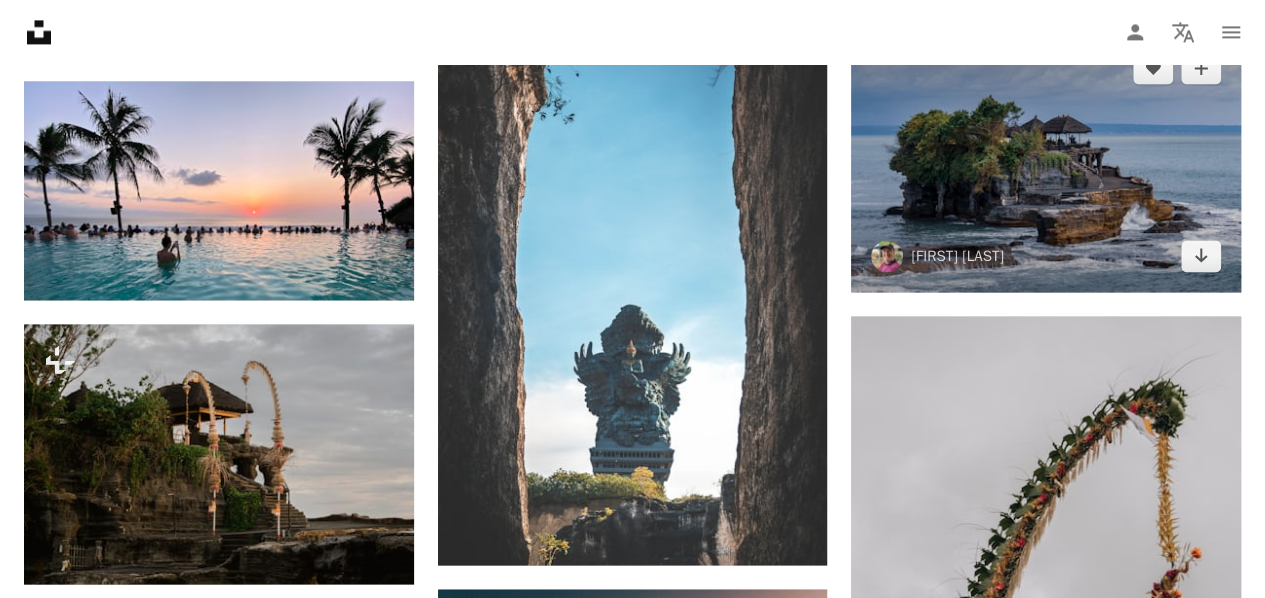 scroll, scrollTop: 5283, scrollLeft: 0, axis: vertical 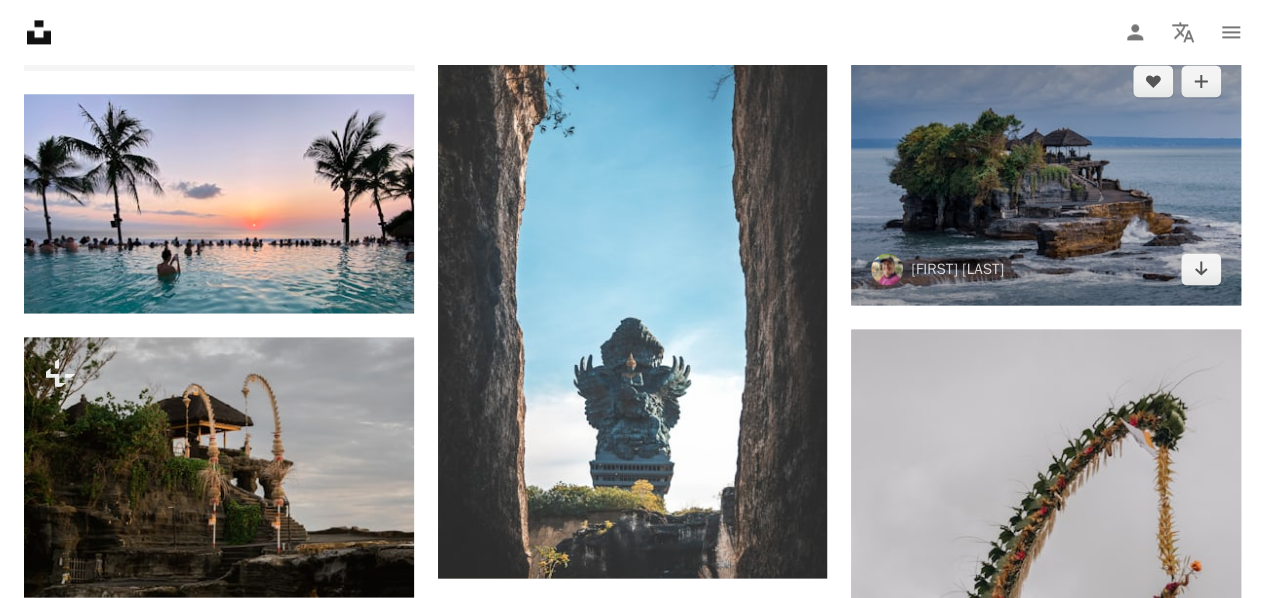 click at bounding box center (1046, 175) 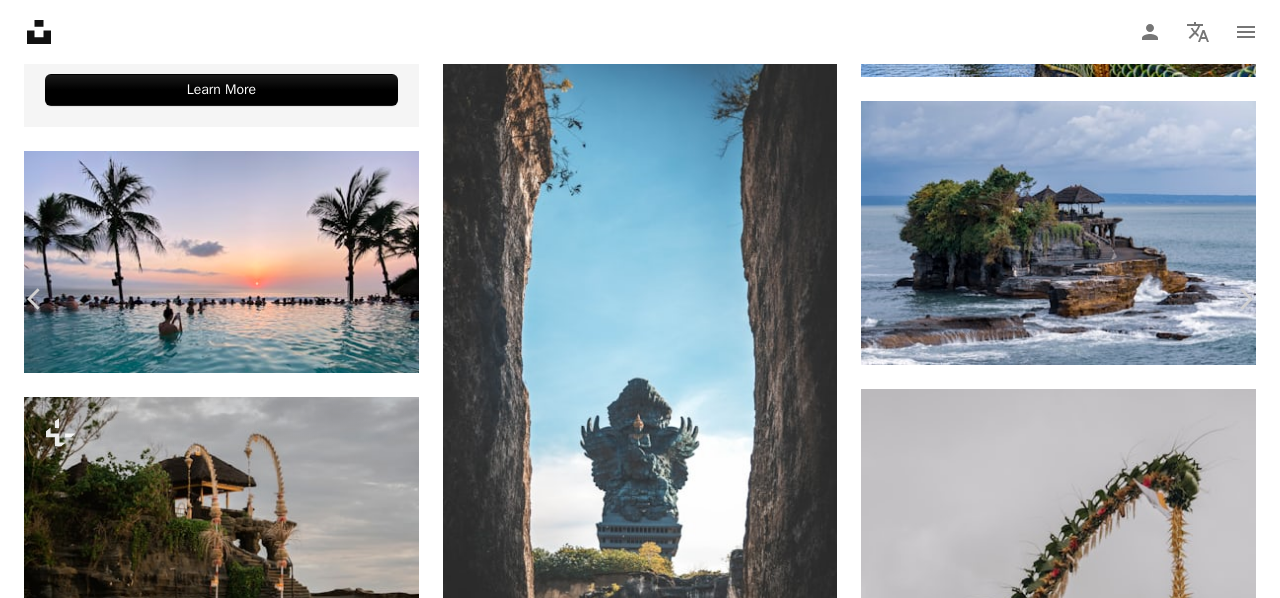 click on "Download free" at bounding box center [1081, 2873] 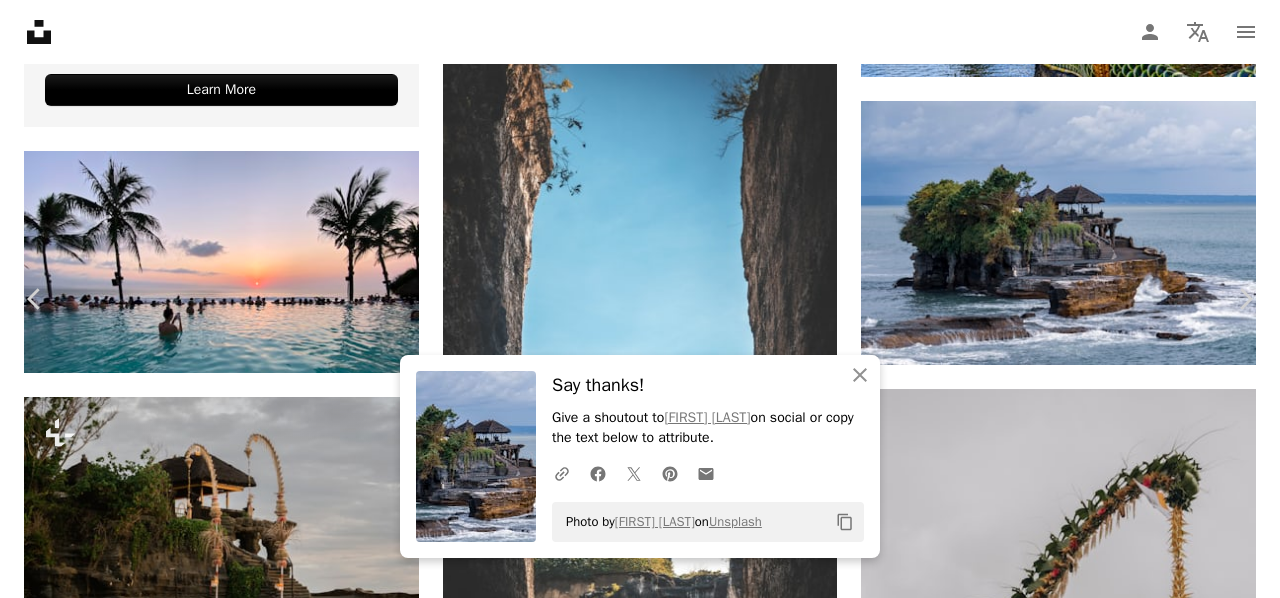 click on "An X shape Chevron left Chevron right An X shape Close Say thanks! Give a shoutout to  [FIRST] [LAST]  on social or copy the text below to attribute. A URL sharing icon (chains) Facebook icon X (formerly Twitter) icon Pinterest icon An envelope Photo by  [FIRST] [LAST]  on  Unsplash
Copy content [FIRST] [LAST] jannerboy62 A heart A plus sign Download free Chevron down Zoom in Views 1,671,273 Downloads 20,012 Featured in Nature ,  Sustainability A forward-right arrow Share Info icon Info More Actions A map marker Tanah Lot, Bali Calendar outlined Published on  [MONTH] [DAY], [YEAR] Camera Canon, EOS 7D Mark II Safety Free to use under the  Unsplash License sea bali worship indonesia waves rock vacation island temple religion tourist hindu tanah lot land building human architecture plant grey grass Free images Browse premium related images on iStock  |  Save 20% with code UNSPLASH20 View more on iStock  ↗ Related images A heart A plus sign Elisabeth Gardien Arrow pointing down Plus sign for Unsplash+ A heart For" at bounding box center [640, 3125] 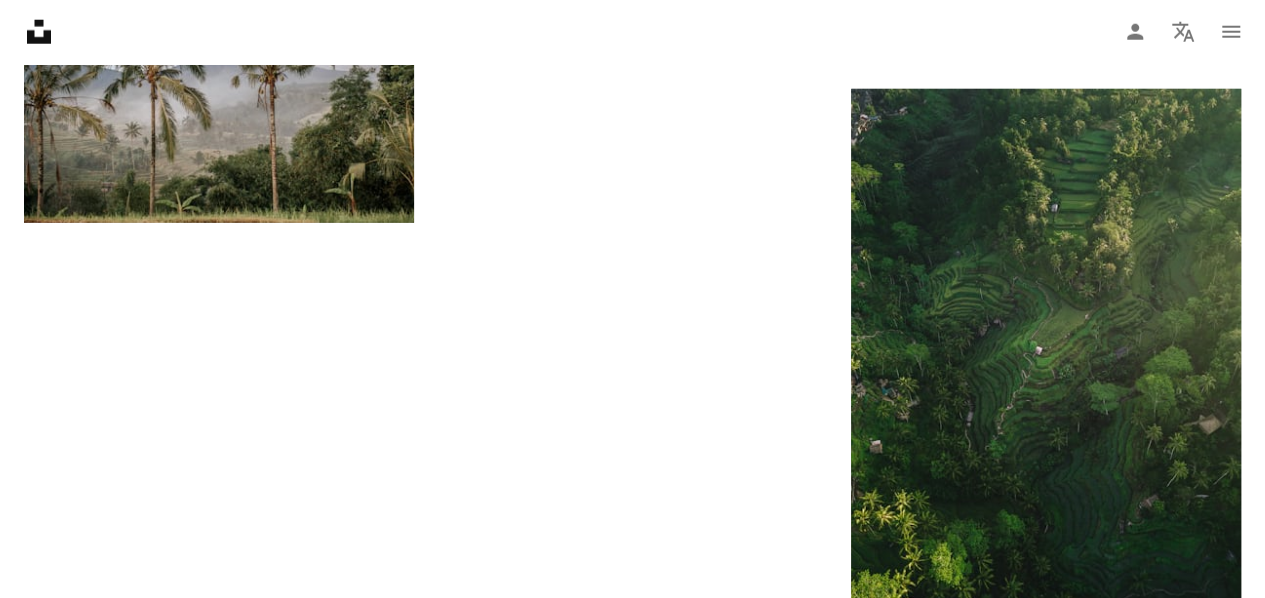 scroll, scrollTop: 6652, scrollLeft: 0, axis: vertical 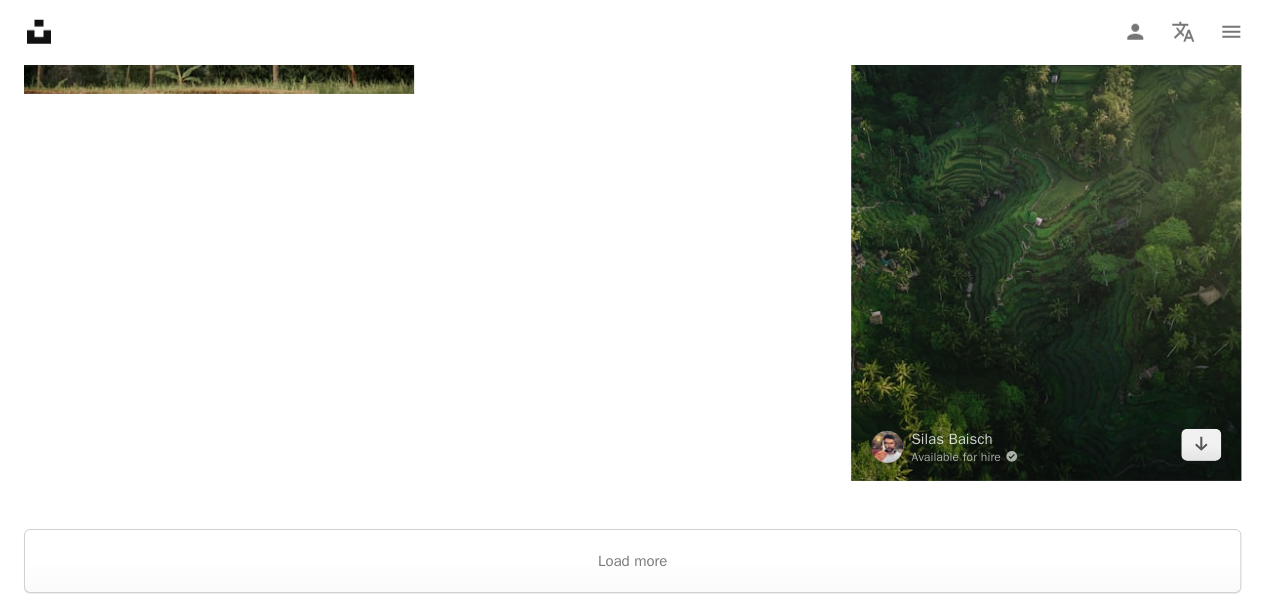 click at bounding box center [1046, 220] 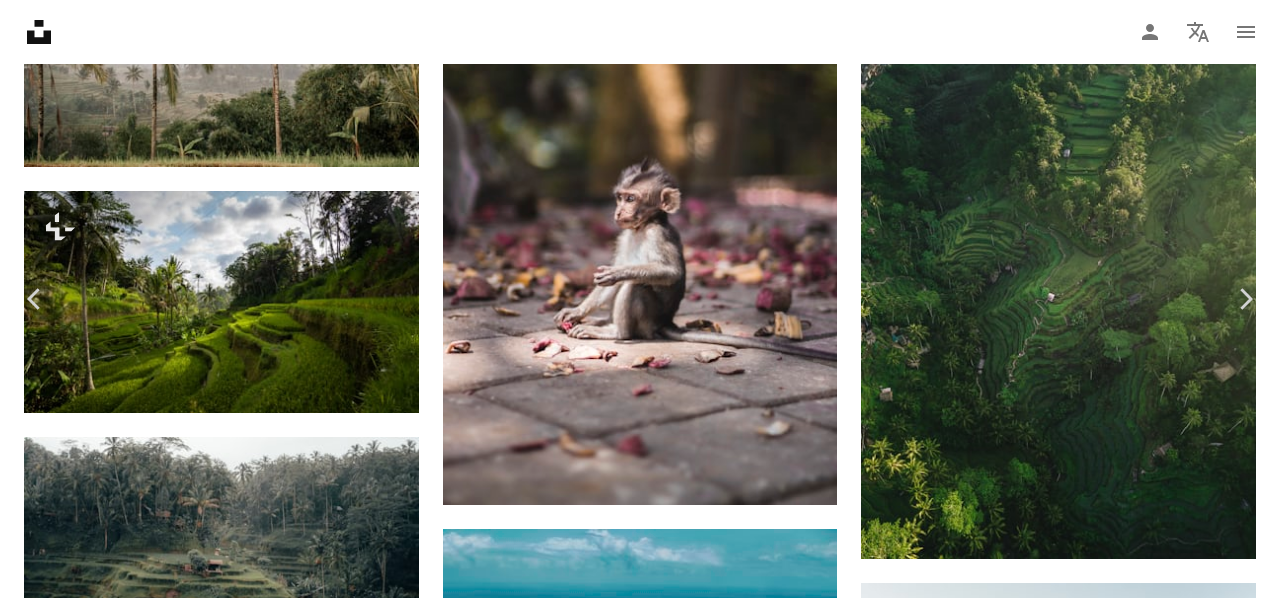 click on "Download free" at bounding box center [1081, 5142] 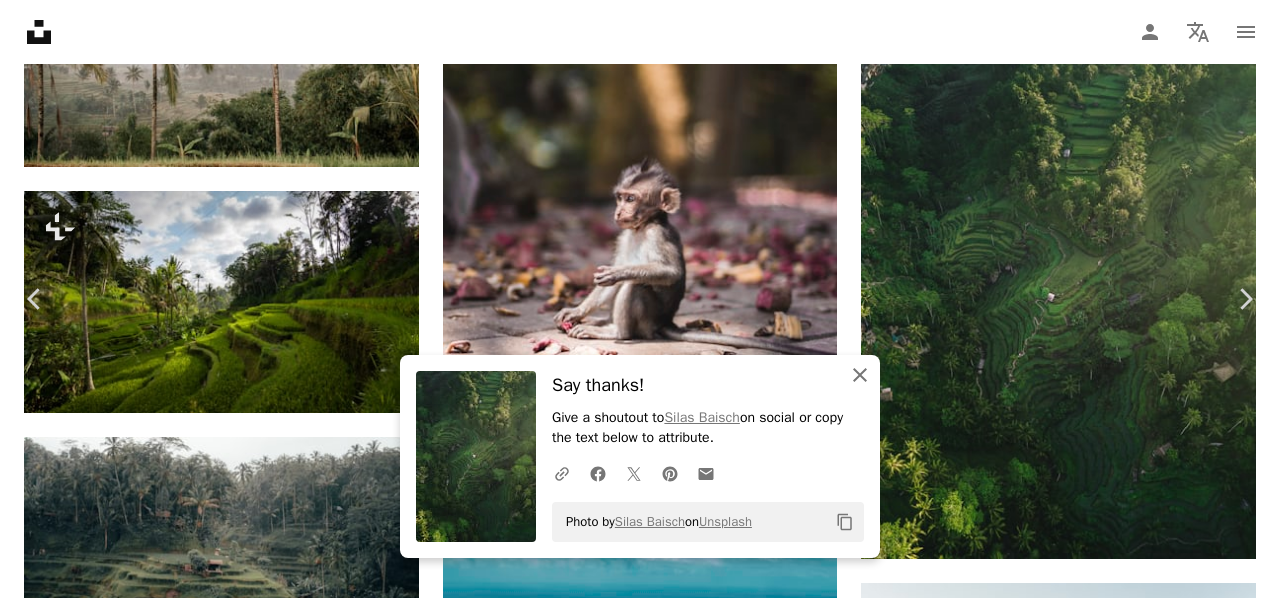 click 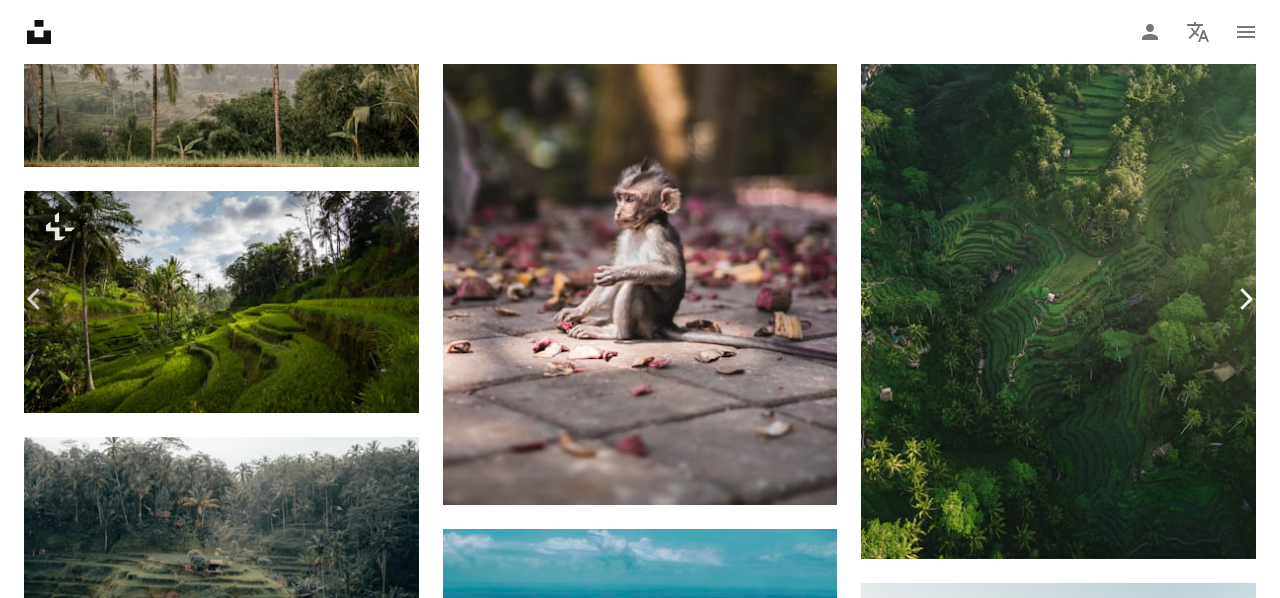 click on "Chevron right" at bounding box center (1245, 299) 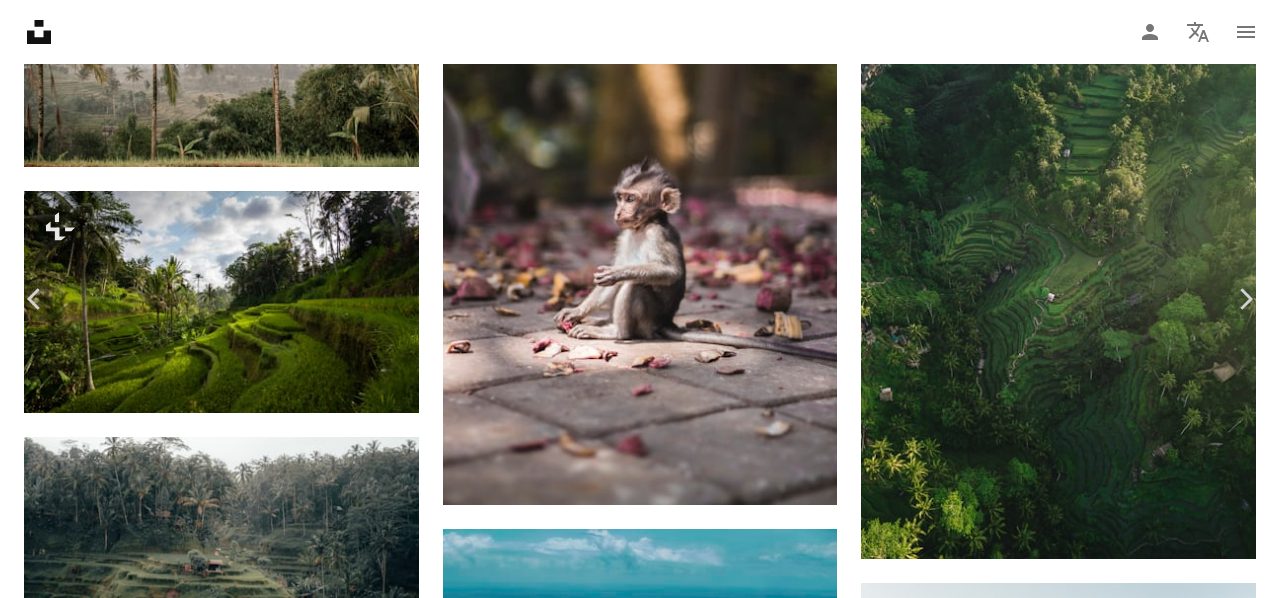 click on "An X shape Chevron left Chevron right [FIRST] [LAST] Available for hire A checkmark inside of a circle A heart A plus sign Download free Chevron down Zoom in Views 3,760,720 Downloads 50,395 Featured in Sustainability A forward-right arrow Share Info icon Info More Actions A map marker Jl. Raya Tegallalang No.5758, Tegallalang, Kabupaten Gianyar, Bali 80561, Indonesia Calendar outlined Published on  June 4, 2019 Camera DJI, FC220 Safety Free to use under the  Unsplash License bali indonesia instagram rice rice field ubud rice terrace tegallalang forest land travel art green plant painting grey field jungle rainforest outdoors Creative Commons images Browse premium related images on iStock  |  Save 20% with code UNSPLASH20 View more on iStock  ↗ Related images A heart A plus sign [FIRST] [LAST] Available for hire A checkmark inside of a circle Arrow pointing down A heart A plus sign [FIRST] [LAST] Available for hire A checkmark inside of a circle Arrow pointing down Plus sign for Unsplash+ A heart For" at bounding box center [640, 5394] 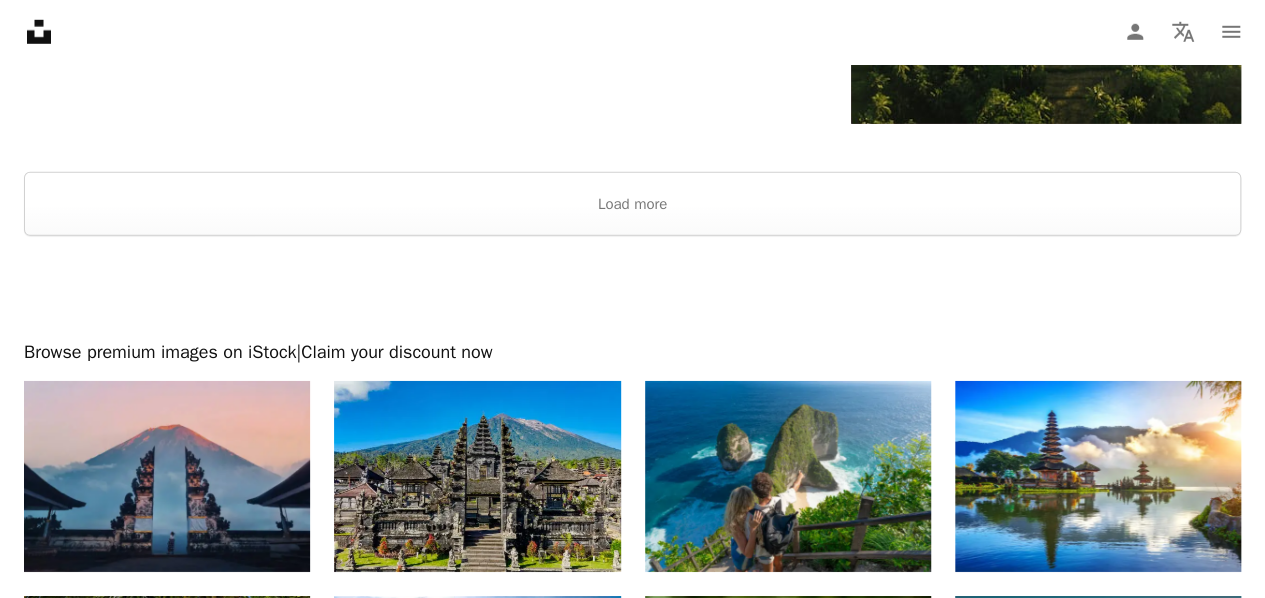 scroll, scrollTop: 10594, scrollLeft: 0, axis: vertical 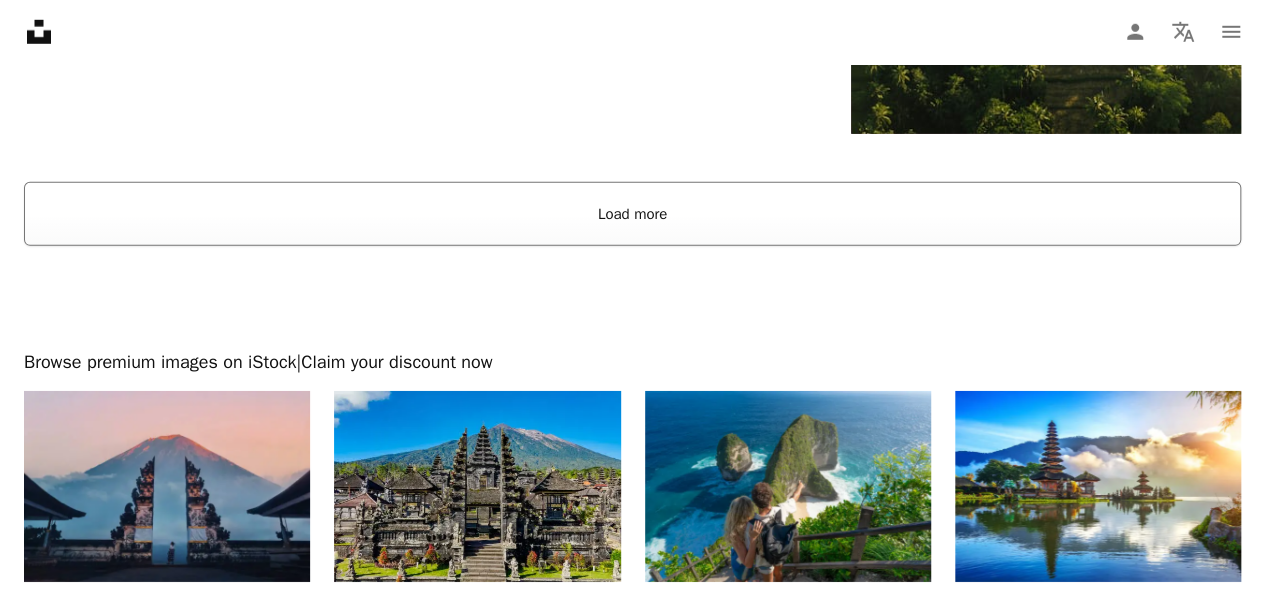 click on "Load more" at bounding box center (632, 214) 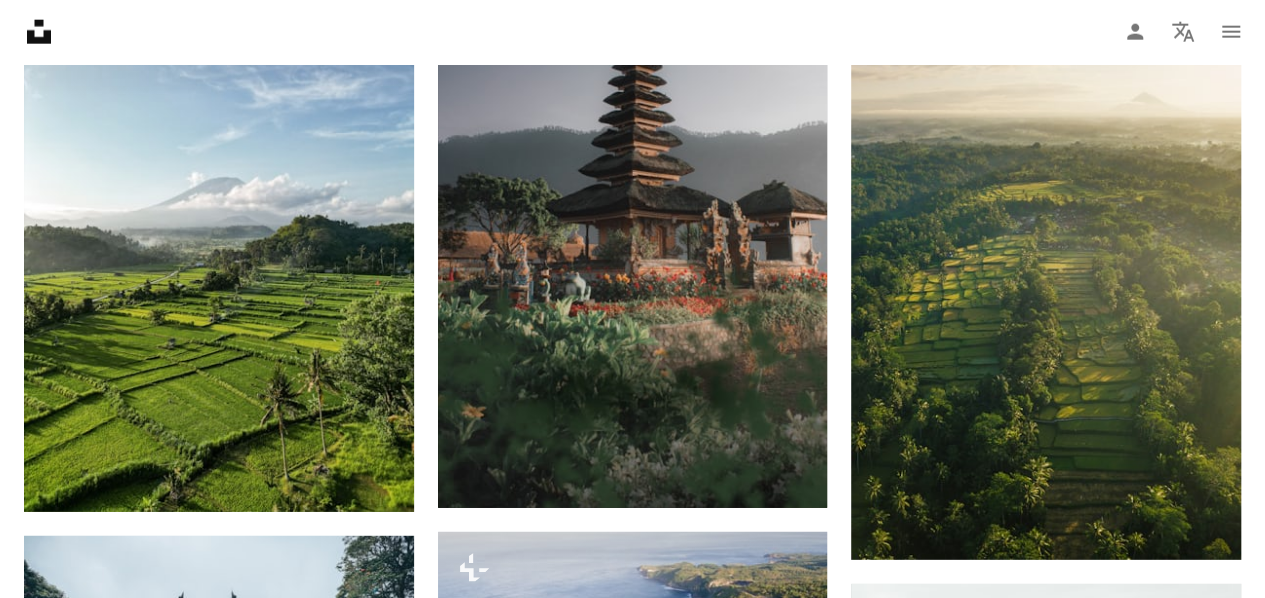 scroll, scrollTop: 10149, scrollLeft: 0, axis: vertical 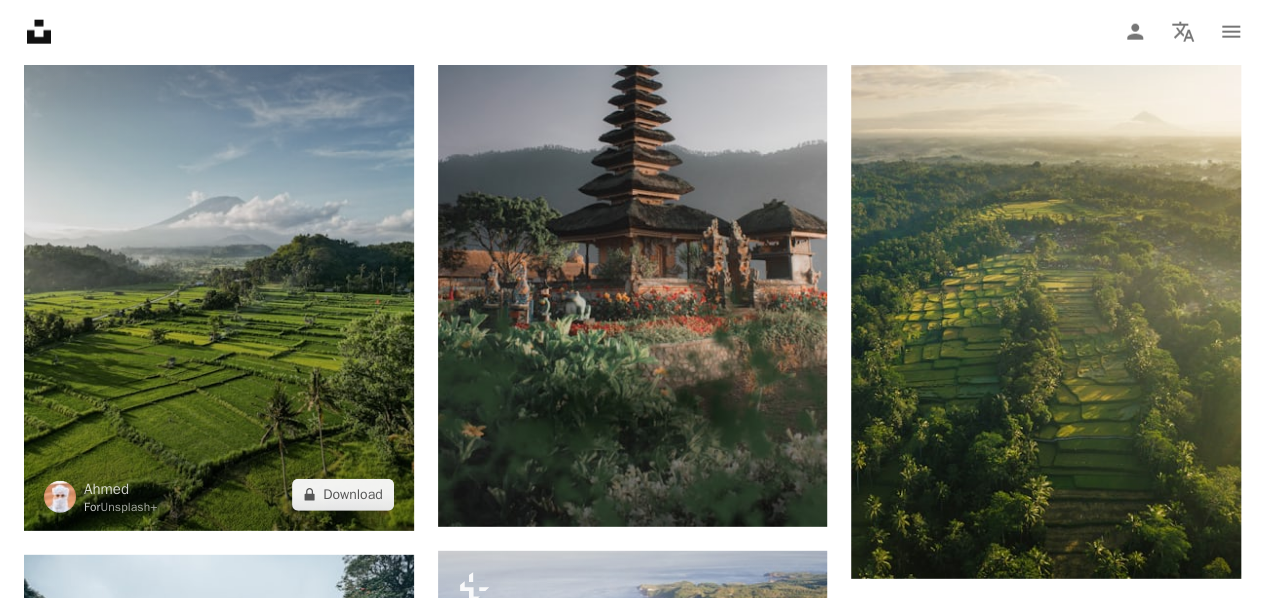 click at bounding box center [219, 271] 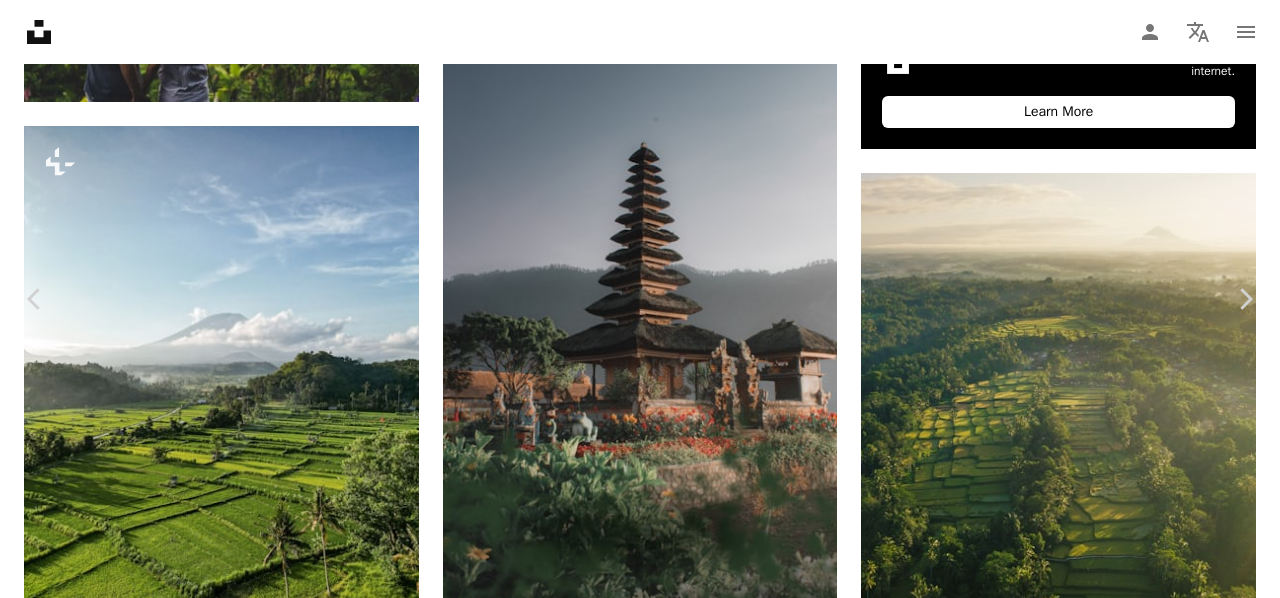 click on "An X shape Chevron left Chevron right Ahmed For  Unsplash+ A heart A plus sign A lock Download Zoom in A forward-right arrow Share More Actions A map marker Bukit Cinta, Karangasem, Karangasem Regency, Bali, Indonesia Calendar outlined Published on  [MONTH] [DAY], [YEAR] Camera DJI, FC3582 Safety Licensed under the  Unsplash+ License travel bali scenery indonesia adventure greenery travelling aerial view fields lush karangasem Free pictures From this series Chevron right Plus sign for Unsplash+ Plus sign for Unsplash+ Plus sign for Unsplash+ Plus sign for Unsplash+ Plus sign for Unsplash+ Plus sign for Unsplash+ Plus sign for Unsplash+ Plus sign for Unsplash+ Plus sign for Unsplash+ Plus sign for Unsplash+ Related images Plus sign for Unsplash+ A heart A plus sign Ahmed For  Unsplash+ A lock Download Plus sign for Unsplash+ A heart A plus sign Spenser Sembrat For  Unsplash+ A lock Download Plus sign for Unsplash+ A heart A plus sign Pablo Merchán Montes For  Unsplash+ A lock Download Plus sign for Unsplash+ For" at bounding box center [640, 3964] 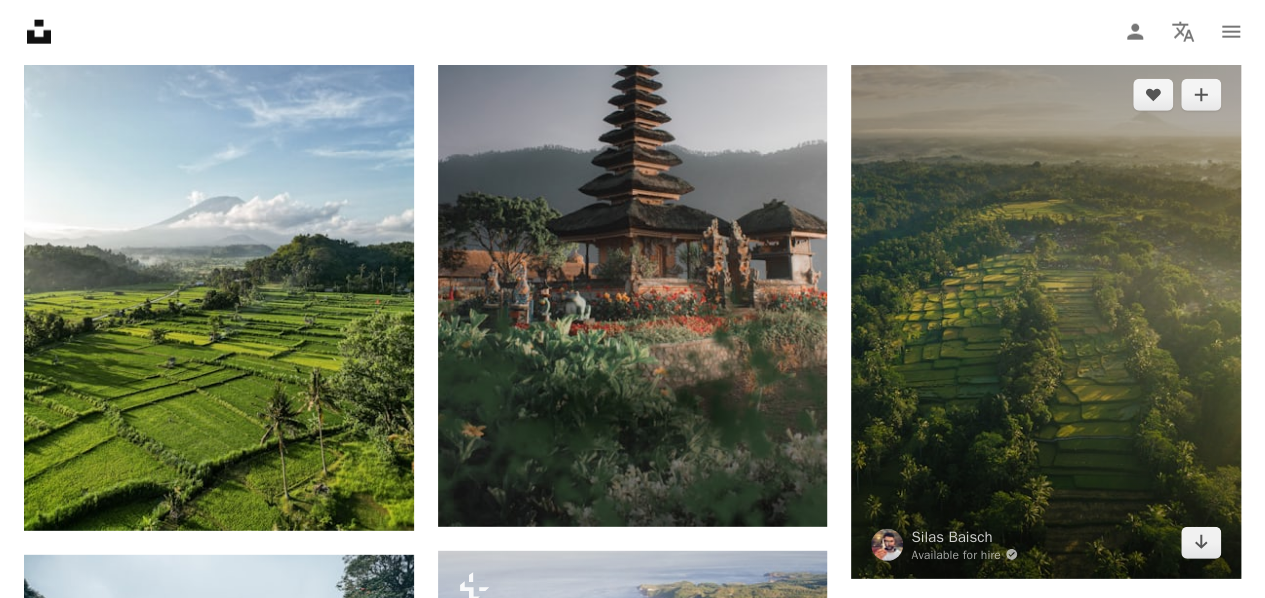 click at bounding box center (1046, 319) 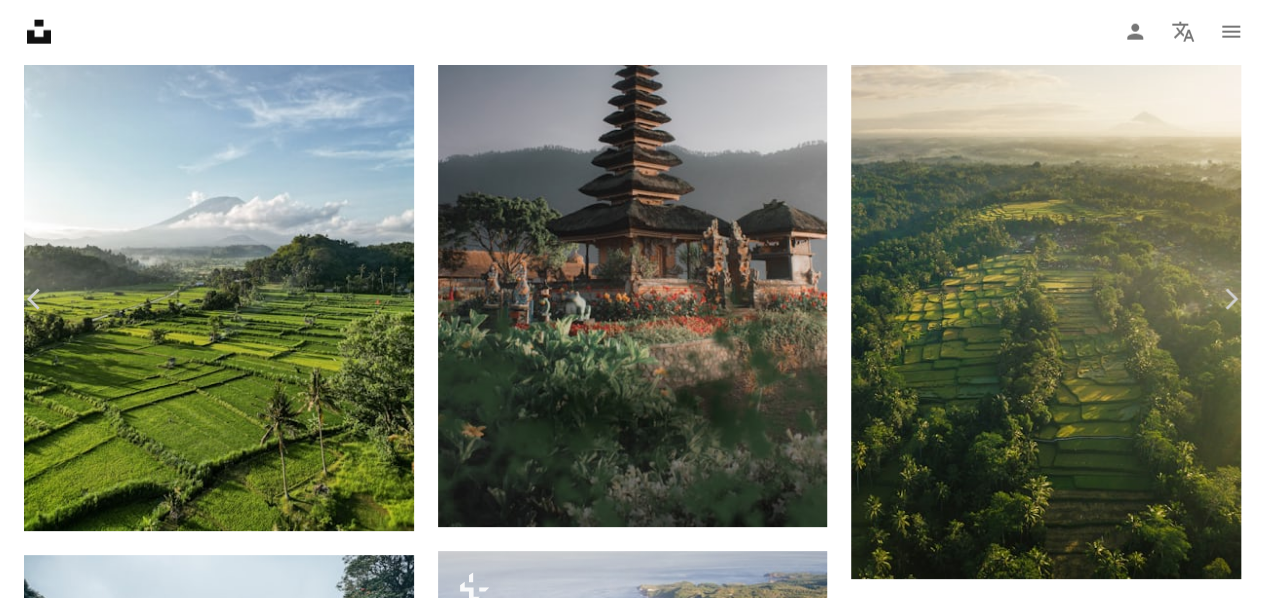 click on "Download free" at bounding box center [1066, 3555] 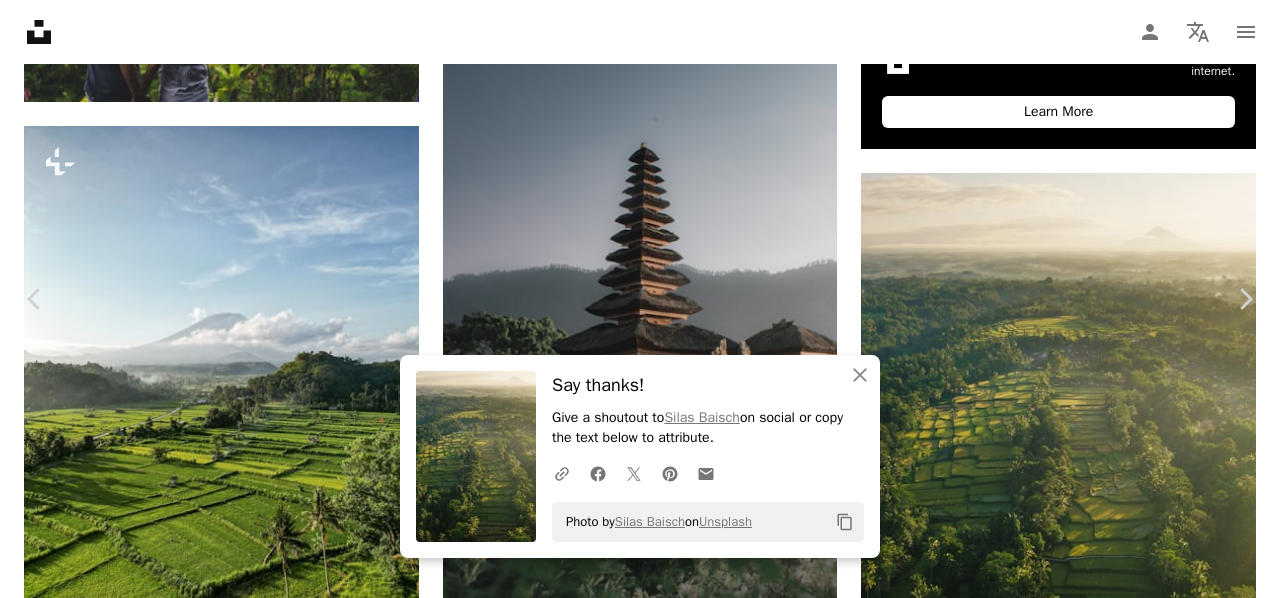 click on "An X shape Chevron left Chevron right An X shape Close Say thanks! Give a shoutout to  [FIRST] [LAST]  on social or copy the text below to attribute. A URL sharing icon (chains) Facebook icon X (formerly Twitter) icon Pinterest icon An envelope Photo by  [FIRST] [LAST]  on  Unsplash
Copy content [FIRST] [LAST] Available for hire A checkmark inside of a circle A heart A plus sign Download free Chevron down Zoom in Views 3,262,141 Downloads 44,822 A forward-right arrow Share Info icon Info More Actions A map marker Jl. Raya Tegallalang, Tegallalang, Kabupaten Gianyar, Bali 80561, Indonesia Calendar outlined Published on  [MONTH] [DAY], [YEAR] Camera DJI, FC220 Safety Free to use under the  Unsplash License travel sunrise bali indonesia holiday adventure drone rice field aerial vertical ubud backpacking rice terrace land art green painting scenery field outdoors Free stock photos Browse premium related images on iStock  |  Save 20% with code UNSPLASH20 View more on iStock  ↗ Related images A heart A plus sign A heart" at bounding box center [640, 3964] 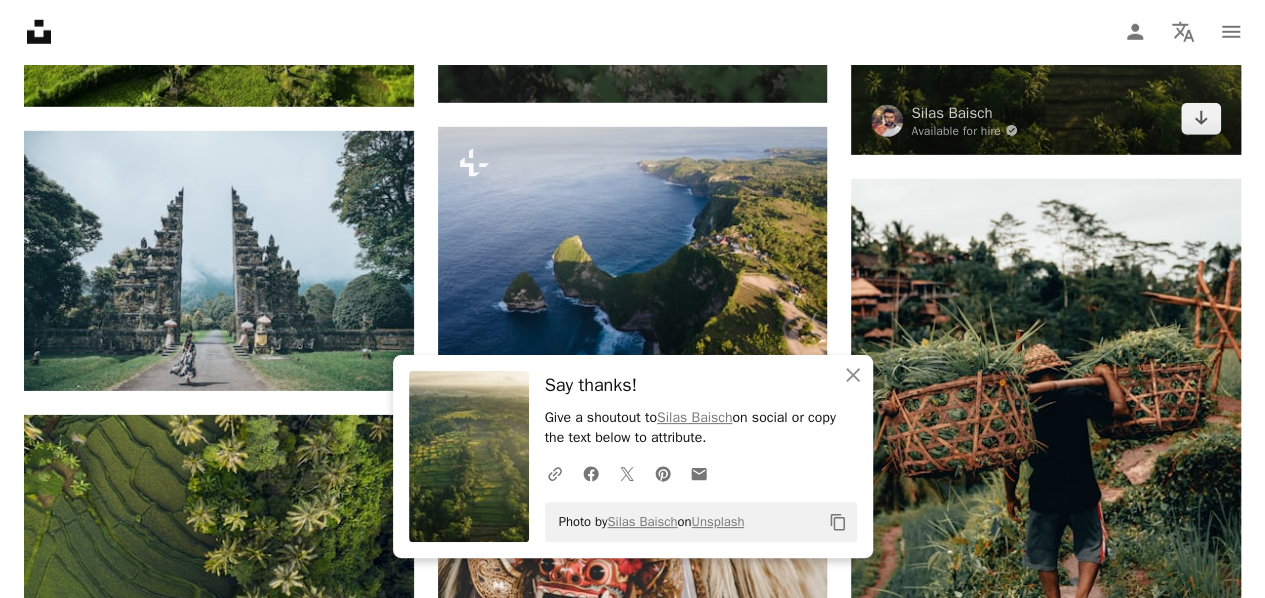 scroll, scrollTop: 10647, scrollLeft: 0, axis: vertical 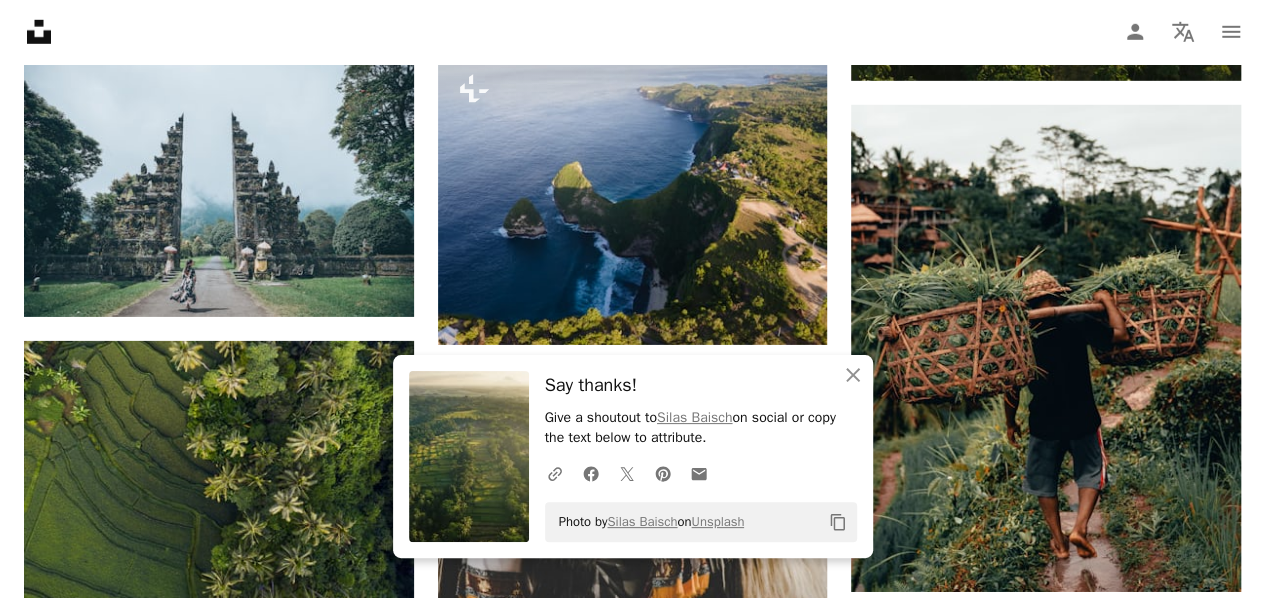 click on "Plus sign for Unsplash+ A heart A plus sign Polina Kuzovkova For  Unsplash+ A lock Download A heart A plus sign Aron Visuals Arrow pointing down A heart A plus sign Guillaume Marques Available for hire A checkmark inside of a circle Arrow pointing down A heart A plus sign Sebastian Pena Lambarri Available for hire A checkmark inside of a circle Arrow pointing down A heart A plus sign Aleksandra Dementeva Available for hire A checkmark inside of a circle Arrow pointing down A heart A plus sign Aron Visuals Arrow pointing down Plus sign for Unsplash+ A heart A plus sign Polina Kuzovkova For  Unsplash+ A lock Download A heart A plus sign felfin Available for hire A checkmark inside of a circle Arrow pointing down A heart A plus sign Florian GIORGIO Arrow pointing down A heart A plus sign Christopher Alvarenga Available for hire A checkmark inside of a circle Arrow pointing down On-brand and on budget images for your next campaign Learn More A heart A plus sign Ern Gan Arrow pointing down A heart For  For" at bounding box center [632, -3543] 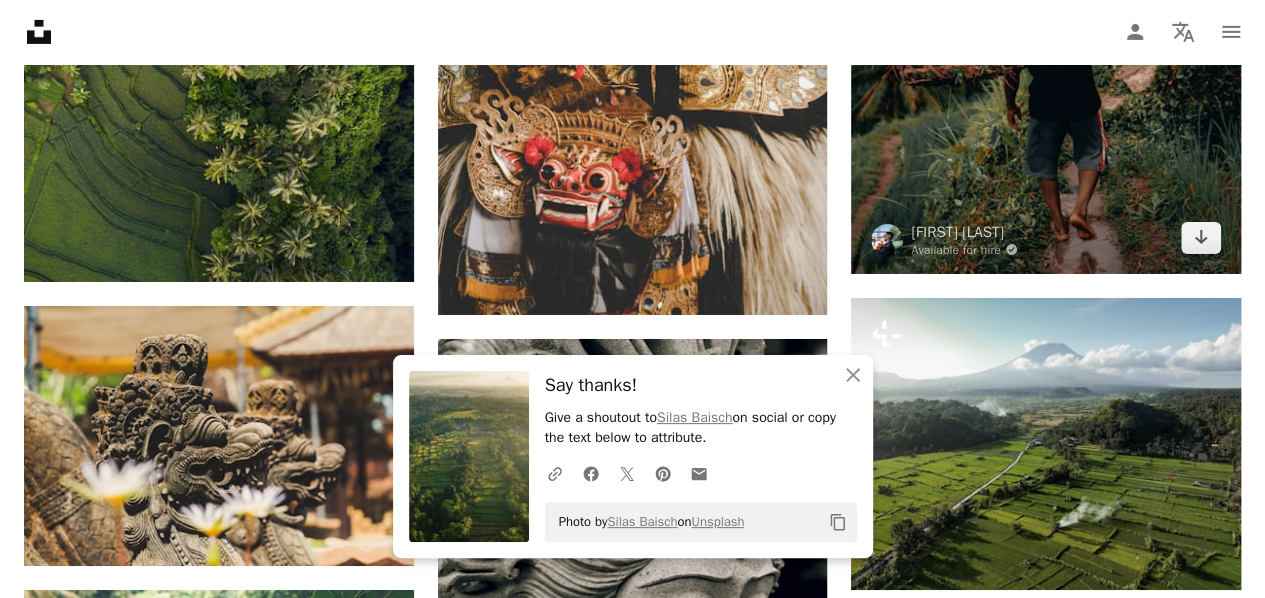 scroll, scrollTop: 10966, scrollLeft: 0, axis: vertical 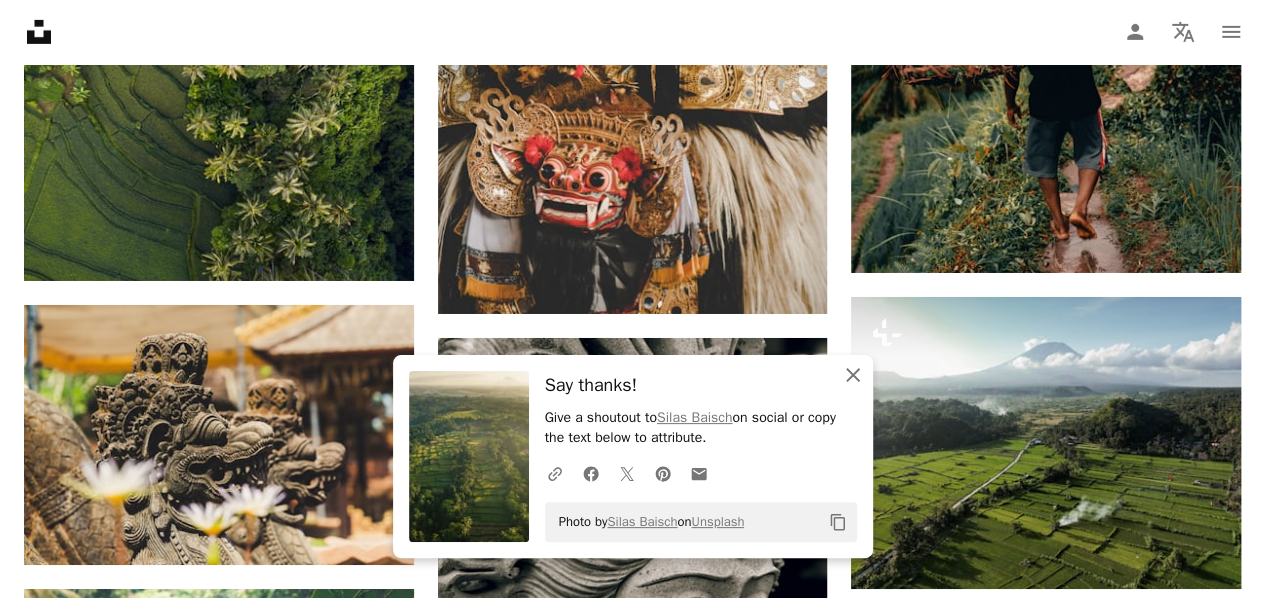 click on "An X shape" 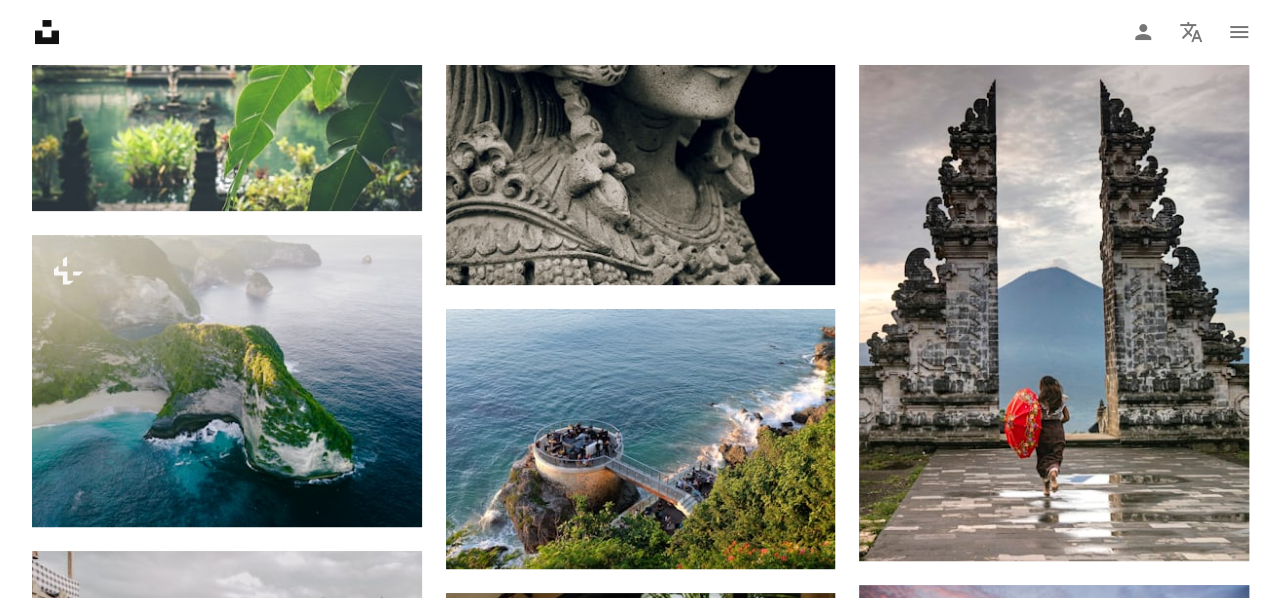 scroll, scrollTop: 11612, scrollLeft: 0, axis: vertical 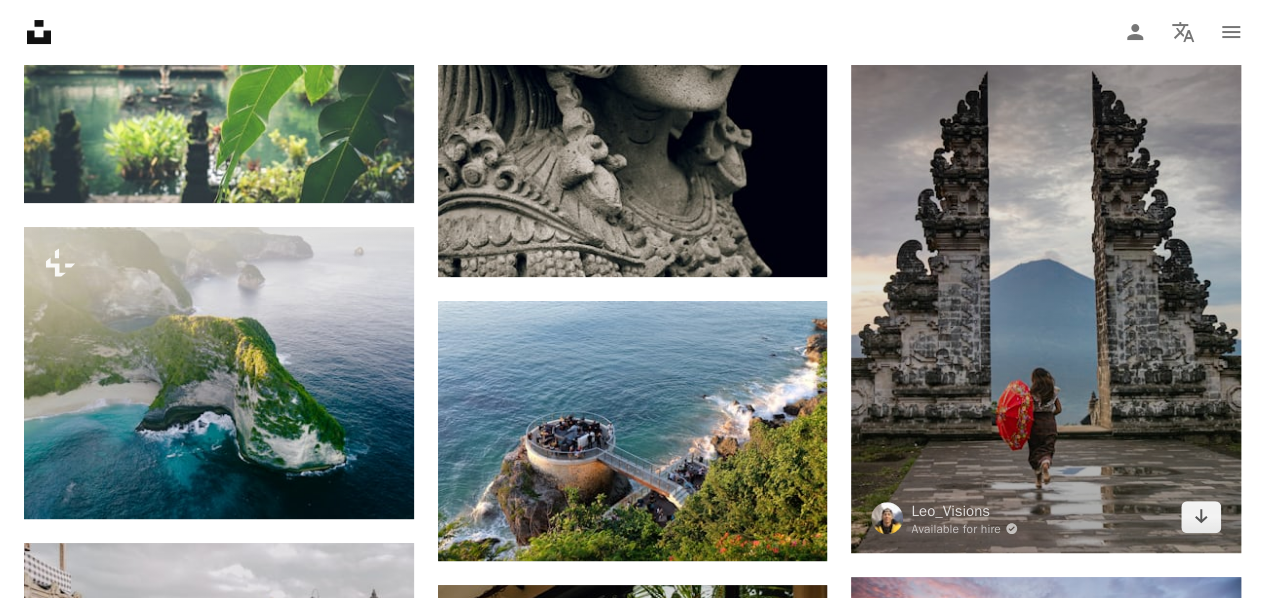 click at bounding box center (1046, 259) 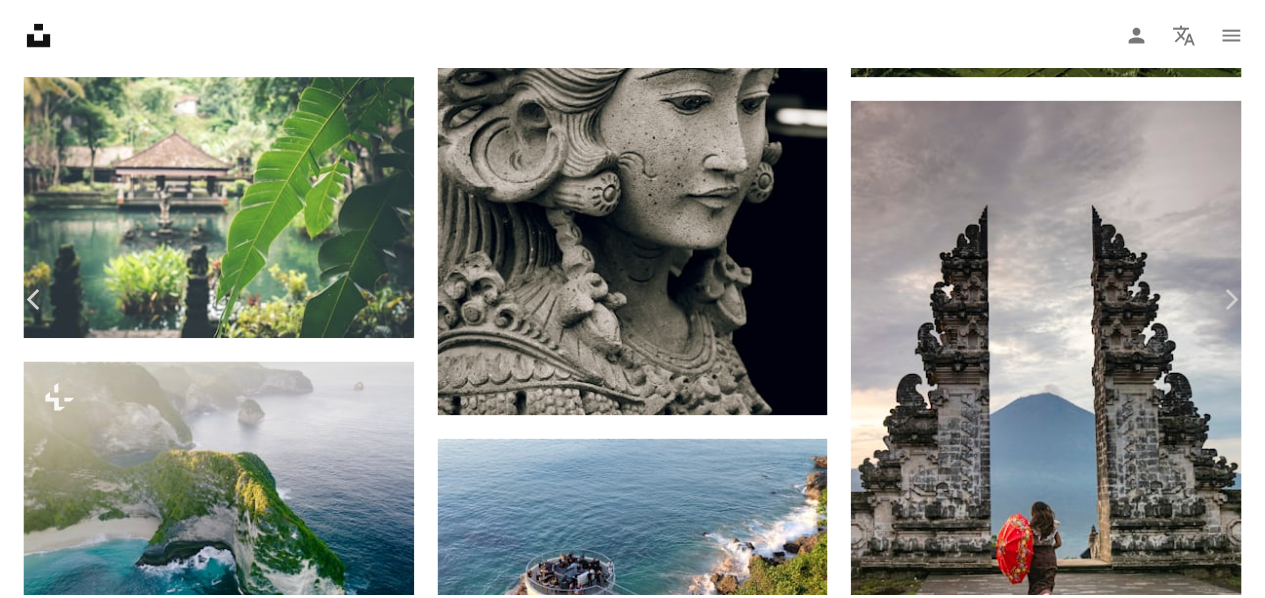 scroll, scrollTop: 64, scrollLeft: 0, axis: vertical 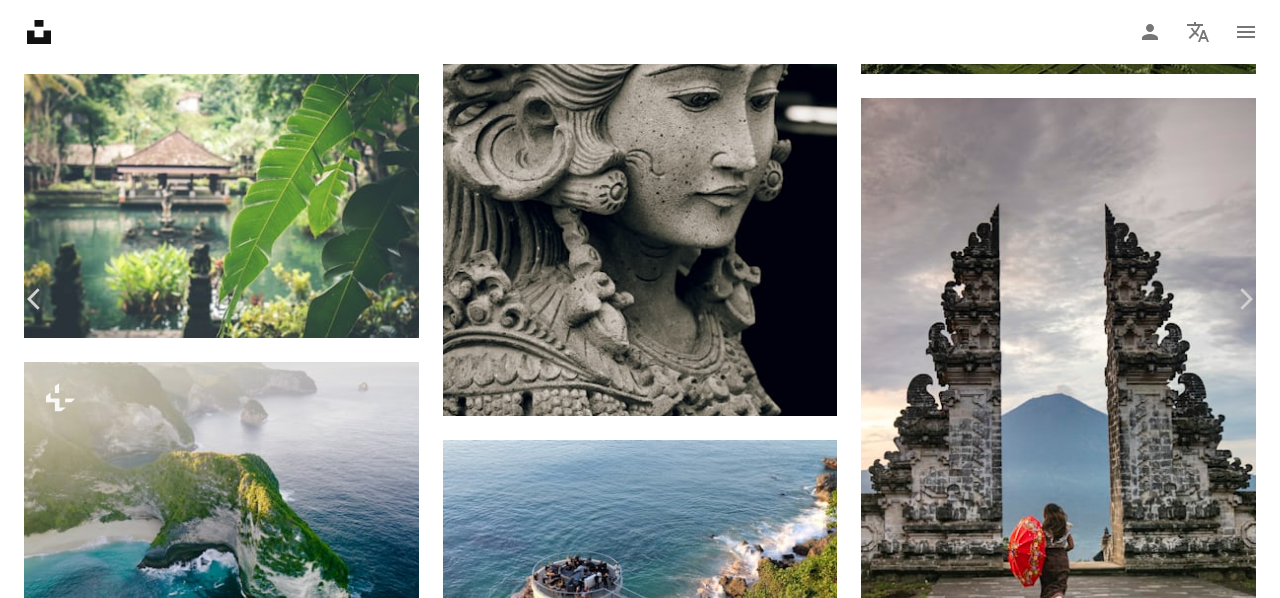 click on "Download free" at bounding box center (1081, 4895) 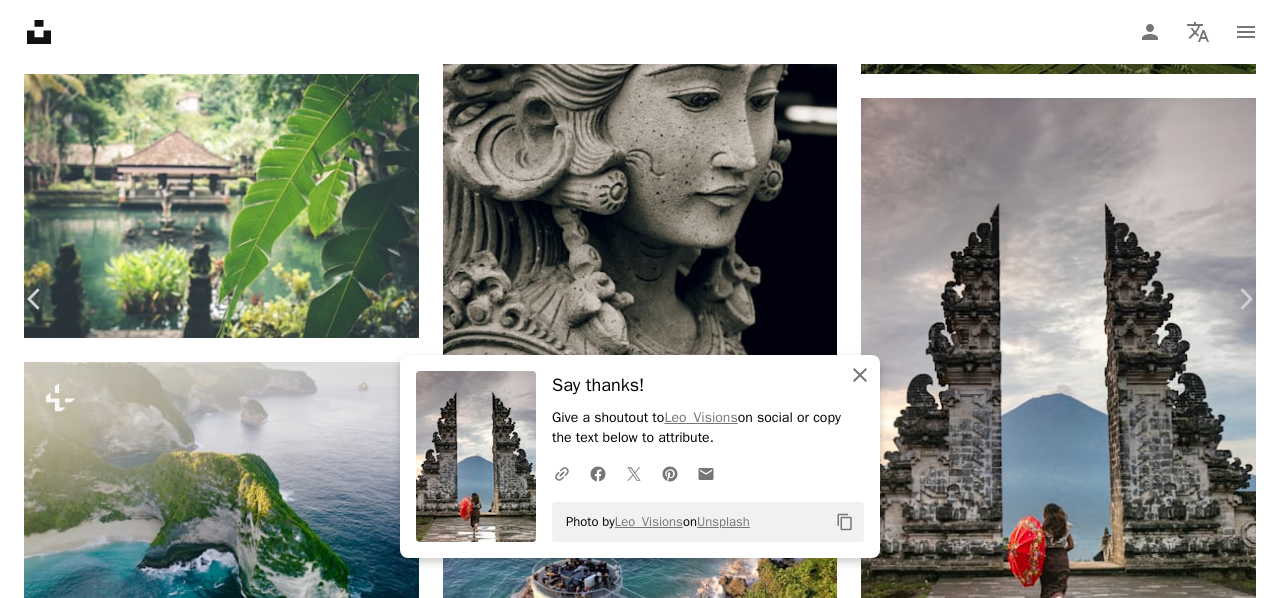 click on "An X shape" 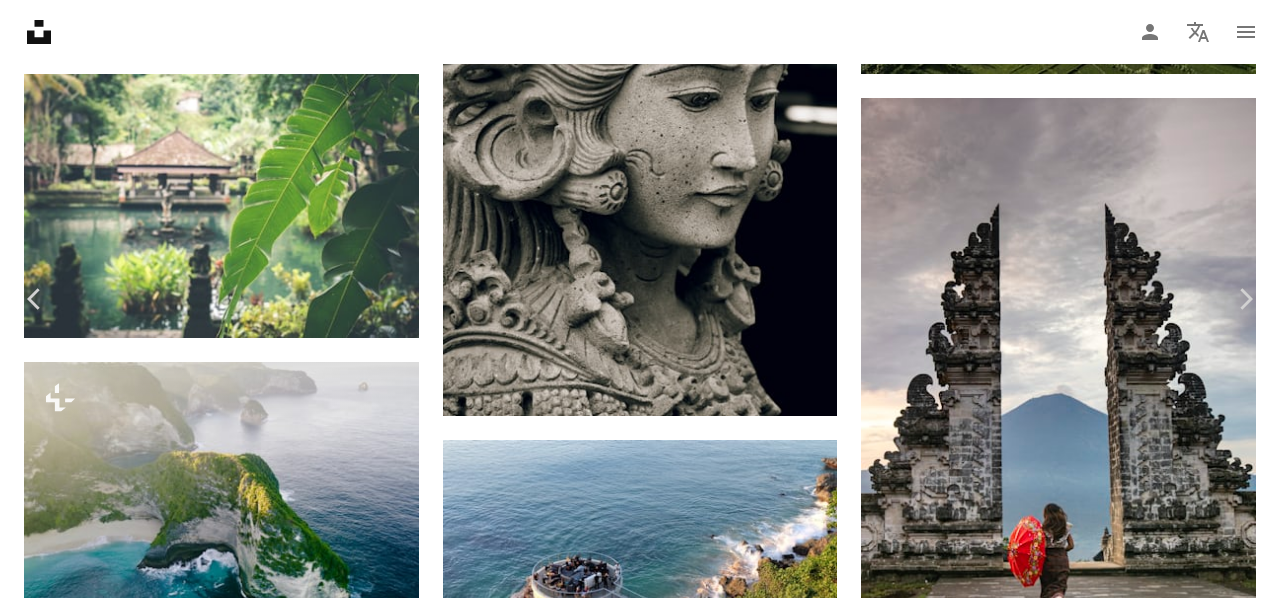 click on "An X shape Chevron left Chevron right Leo_Visions Available for hire A checkmark inside of a circle A heart A plus sign Download free Chevron down Zoom in Views 336,476 Downloads 4,547 A forward-right arrow Share Info icon Info More Actions A map marker Bali, Indonesia Calendar outlined Published on  March 3, 2020 Camera Canon, EOS 5D Mark IV Safety Free to use under the  Unsplash License human grey bali clothing indonesia apparel silk ruins sari Free pictures Browse premium related images on iStock  |  Save 20% with code UNSPLASH20 View more on iStock  ↗ Related images A heart A plus sign Leo_Visions Available for hire A checkmark inside of a circle Arrow pointing down A heart A plus sign Timur Garifov Arrow pointing down A heart A plus sign Adam Wilson Available for hire A checkmark inside of a circle Arrow pointing down A heart A plus sign jing ai Available for hire A checkmark inside of a circle Arrow pointing down A heart A plus sign Shahaaim Arrow pointing down Plus sign for Unsplash+ A heart For" at bounding box center (640, 5163) 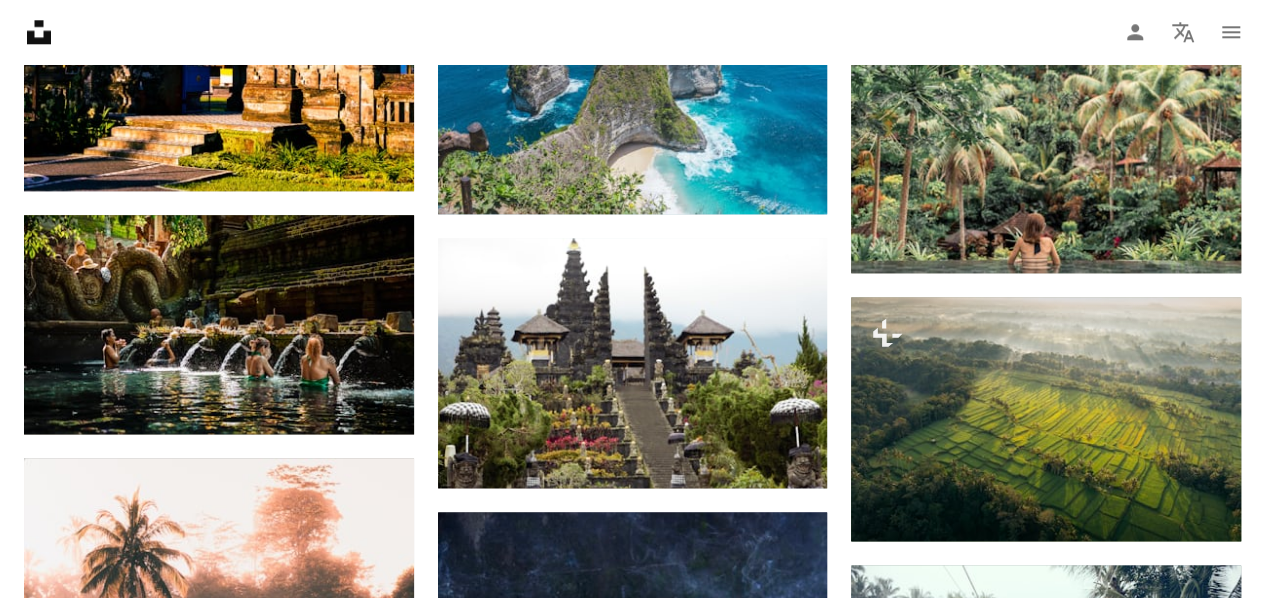 scroll, scrollTop: 16301, scrollLeft: 0, axis: vertical 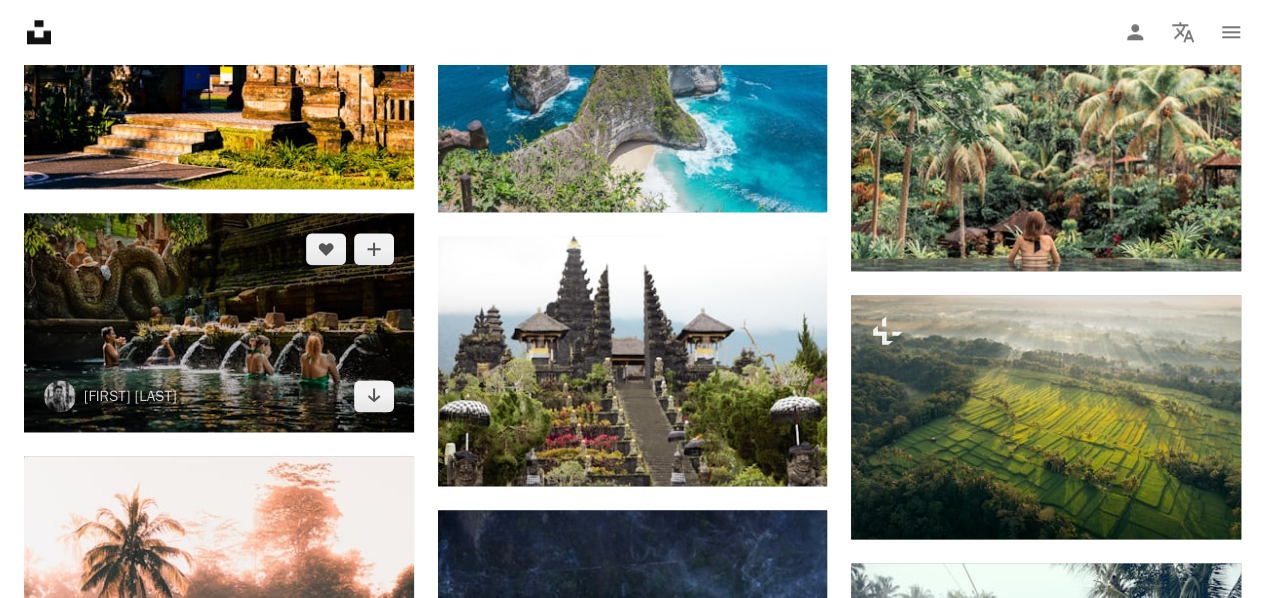 click at bounding box center (219, 322) 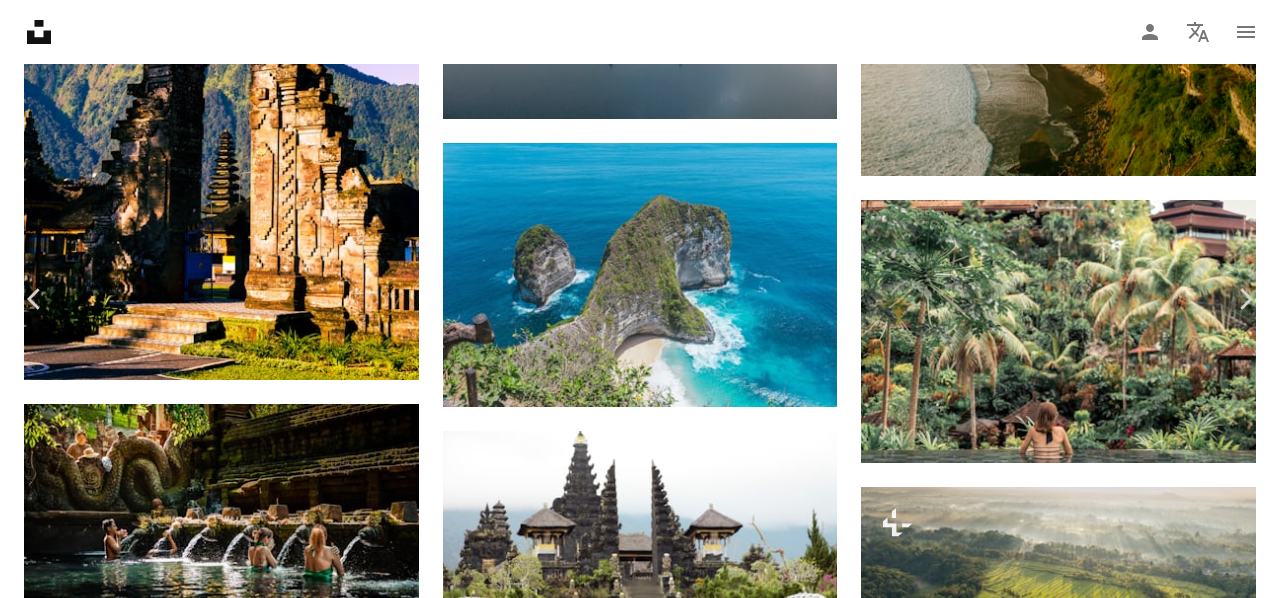 click on "Download free" at bounding box center (1081, 2874) 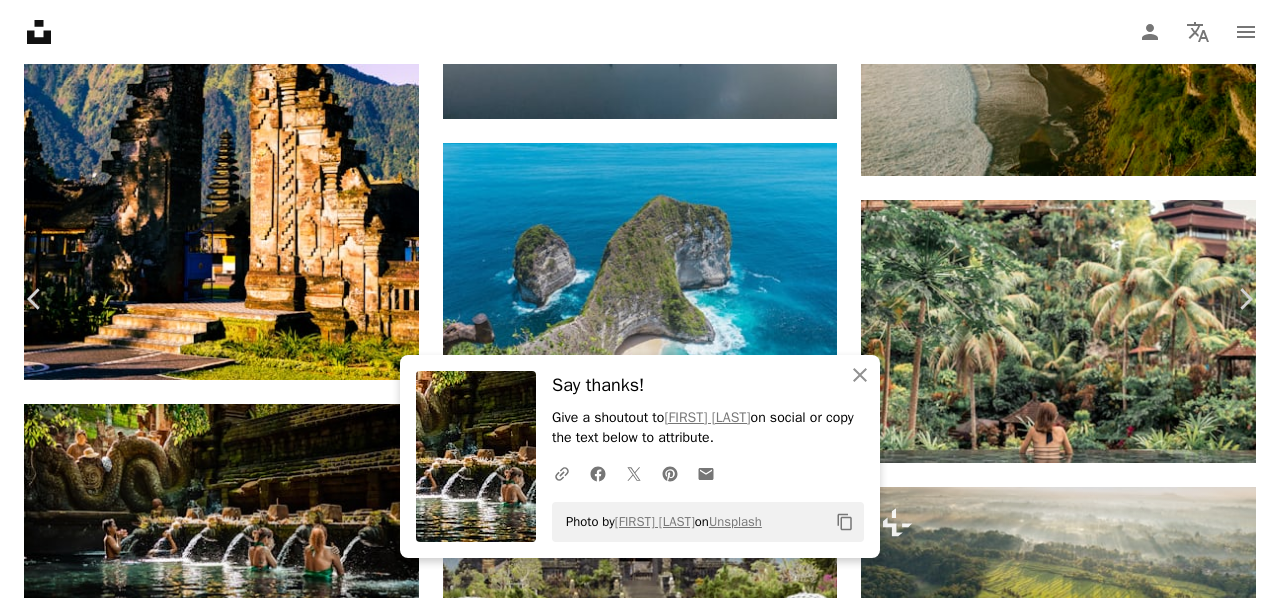 click on "An X shape Chevron left Chevron right An X shape Close Say thanks! Give a shoutout to  [FIRST] [LAST]  on social or copy the text below to attribute. A URL sharing icon (chains) Facebook icon X (formerly Twitter) icon Pinterest icon An envelope Photo by  [FIRST] [LAST]  on  Unsplash
Copy content [FIRST] [LAST] [FIRST] [LAST] A heart A plus sign Download free Chevron down Zoom in Views 214,895 Downloads 3,829 A forward-right arrow Share Info icon Info More Actions Bali at its finest  A map marker Tirta Empul Temple, Jalan Tirta, Manukaya, Gianyar Regency, Bali, Indonesia Calendar outlined Published on  January 2, 2022 Camera NIKON CORPORATION, NIKON D3300 Safety Free to use under the  Unsplash License people bali potrait tirta empul temple human indonesia outdoors fountain Backgrounds Browse premium related images on iStock  |  Save 20% with code UNSPLASH20 View more on iStock  ↗ Related images A heart A plus sign Nick Fewings Arrow pointing down Plus sign for Unsplash+ A heart A plus sign For  Unsplash+" at bounding box center [640, 3126] 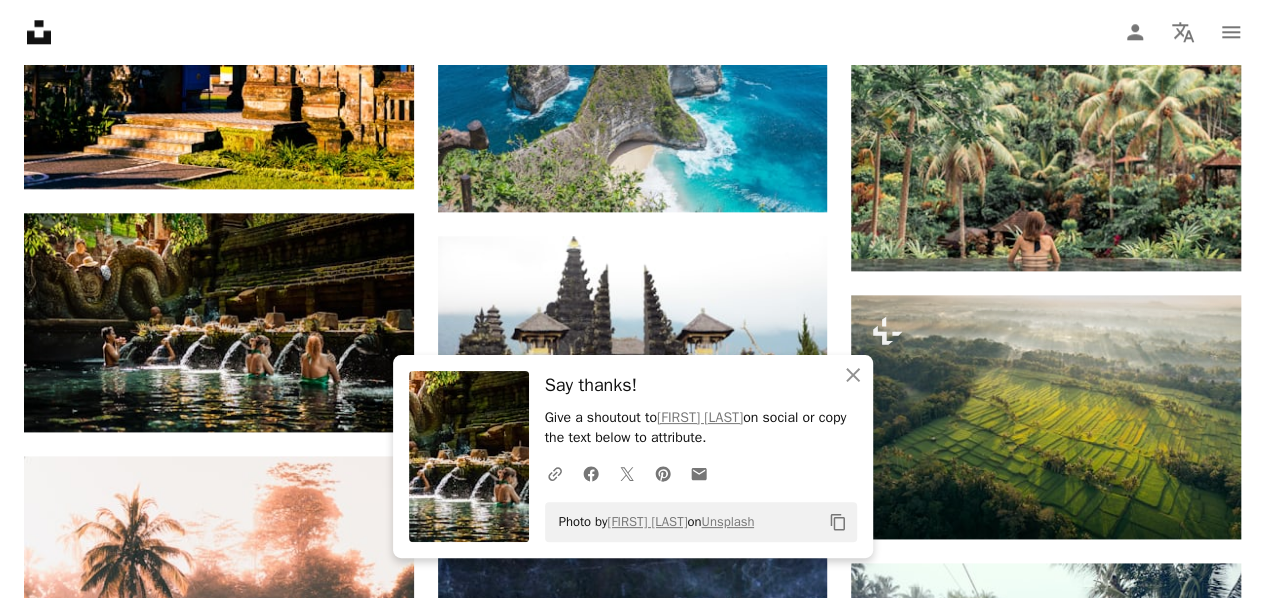 click on "Plus sign for Unsplash+ A heart A plus sign Polina Kuzovkova For  Unsplash+ A lock Download A heart A plus sign Aron Visuals Arrow pointing down A heart A plus sign Guillaume Marques Available for hire A checkmark inside of a circle Arrow pointing down A heart A plus sign Sebastian Pena Lambarri Available for hire A checkmark inside of a circle Arrow pointing down A heart A plus sign Aleksandra Dementeva Available for hire A checkmark inside of a circle Arrow pointing down A heart A plus sign Aron Visuals Arrow pointing down Plus sign for Unsplash+ A heart A plus sign Polina Kuzovkova For  Unsplash+ A lock Download A heart A plus sign felfin Available for hire A checkmark inside of a circle Arrow pointing down A heart A plus sign Florian GIORGIO Arrow pointing down A heart A plus sign Christopher Alvarenga Available for hire A checkmark inside of a circle Arrow pointing down On-brand and on budget images for your next campaign Learn More A heart A plus sign Ern Gan Arrow pointing down A heart For  For" at bounding box center (632, -6572) 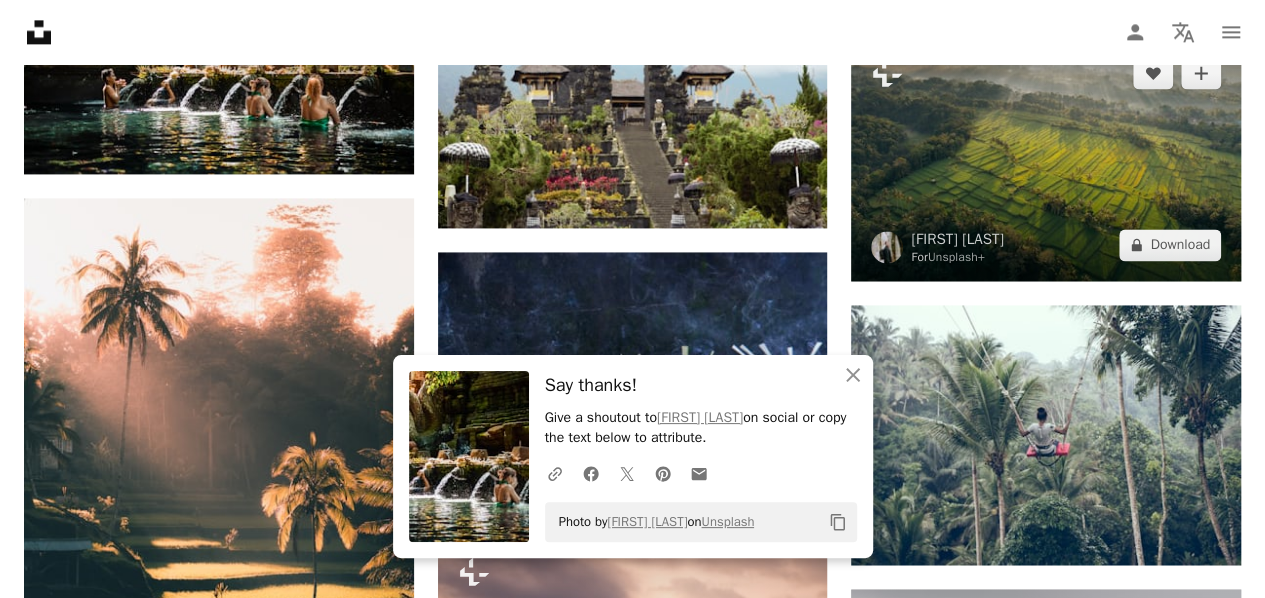 scroll, scrollTop: 16563, scrollLeft: 0, axis: vertical 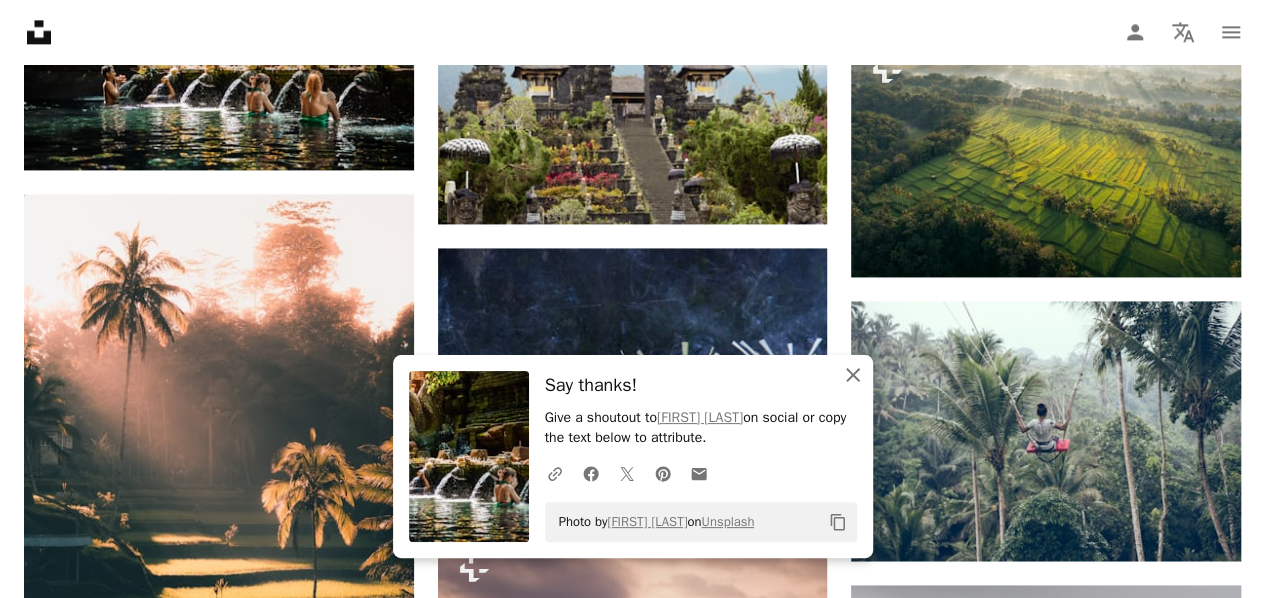 click on "An X shape" 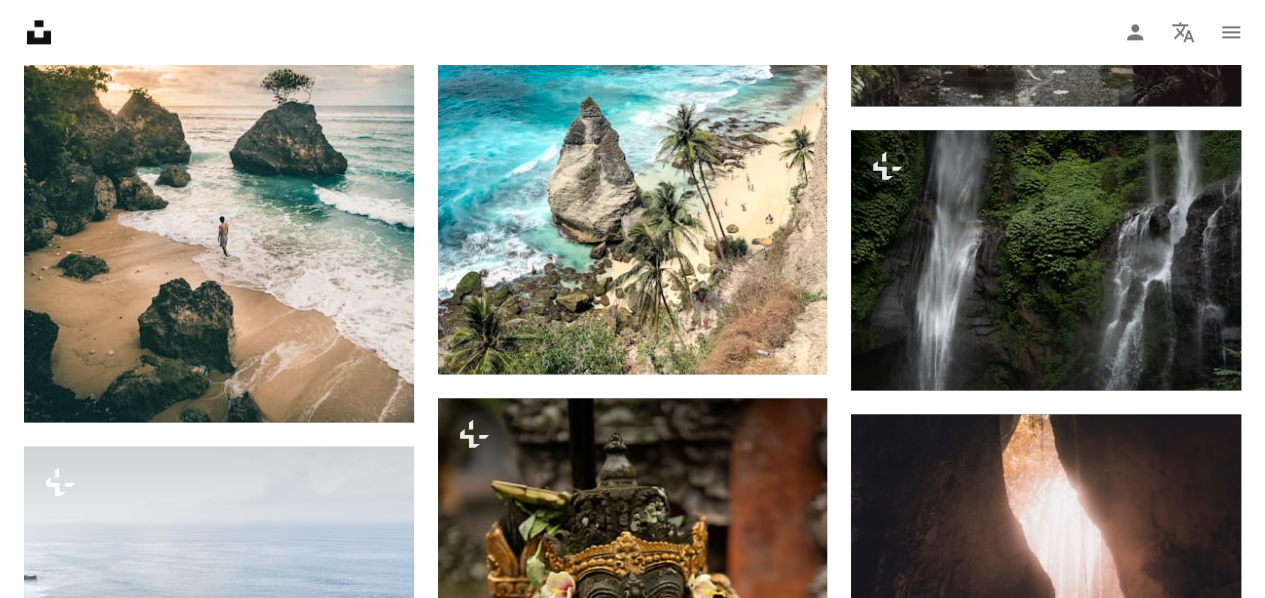 scroll, scrollTop: 20306, scrollLeft: 0, axis: vertical 